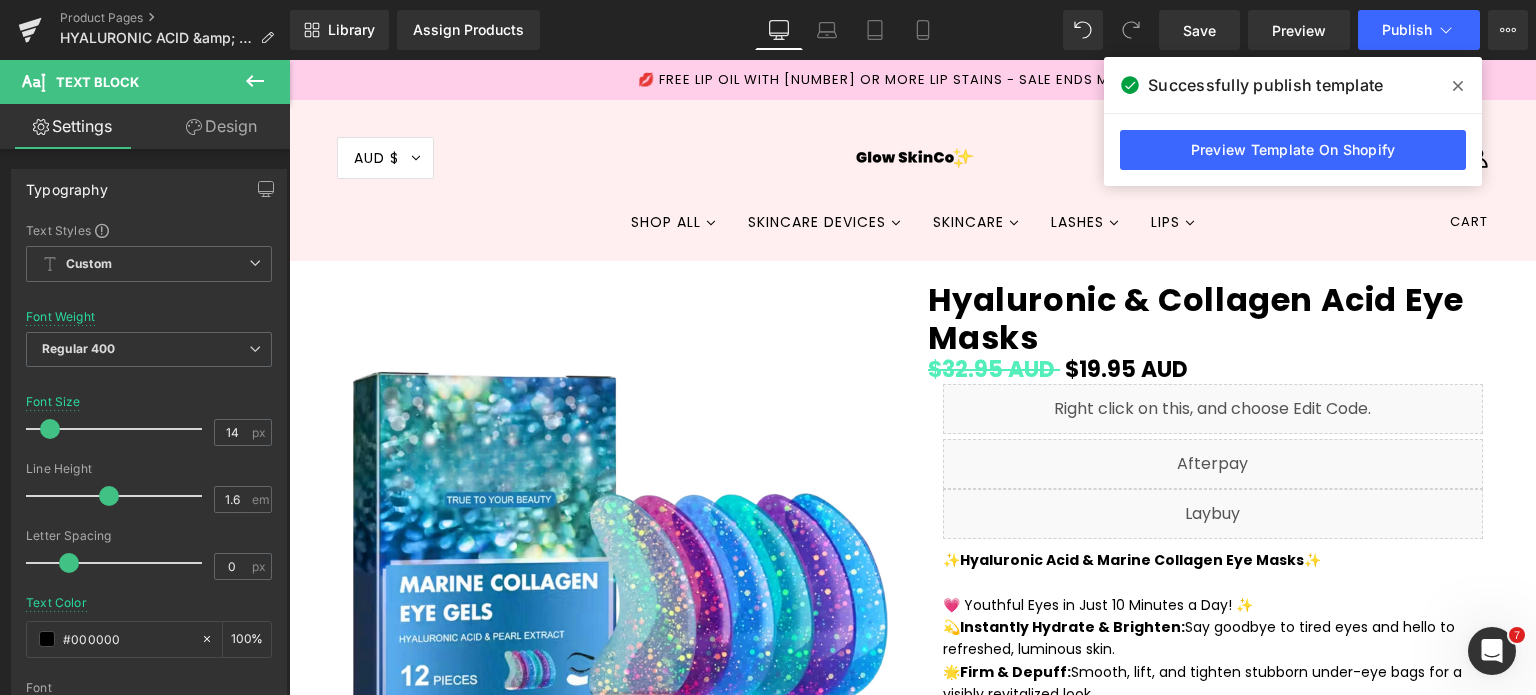 scroll, scrollTop: 9008, scrollLeft: 0, axis: vertical 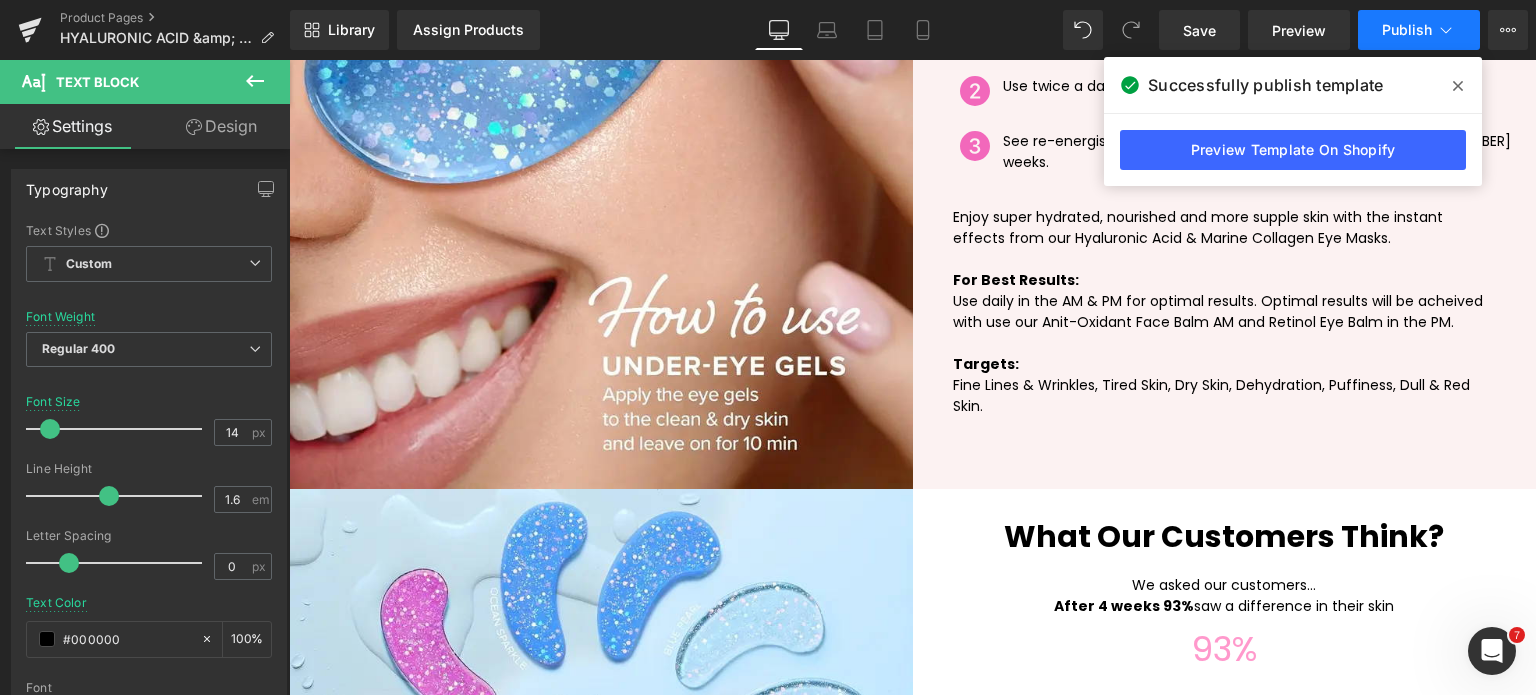 click on "Publish" at bounding box center (1407, 30) 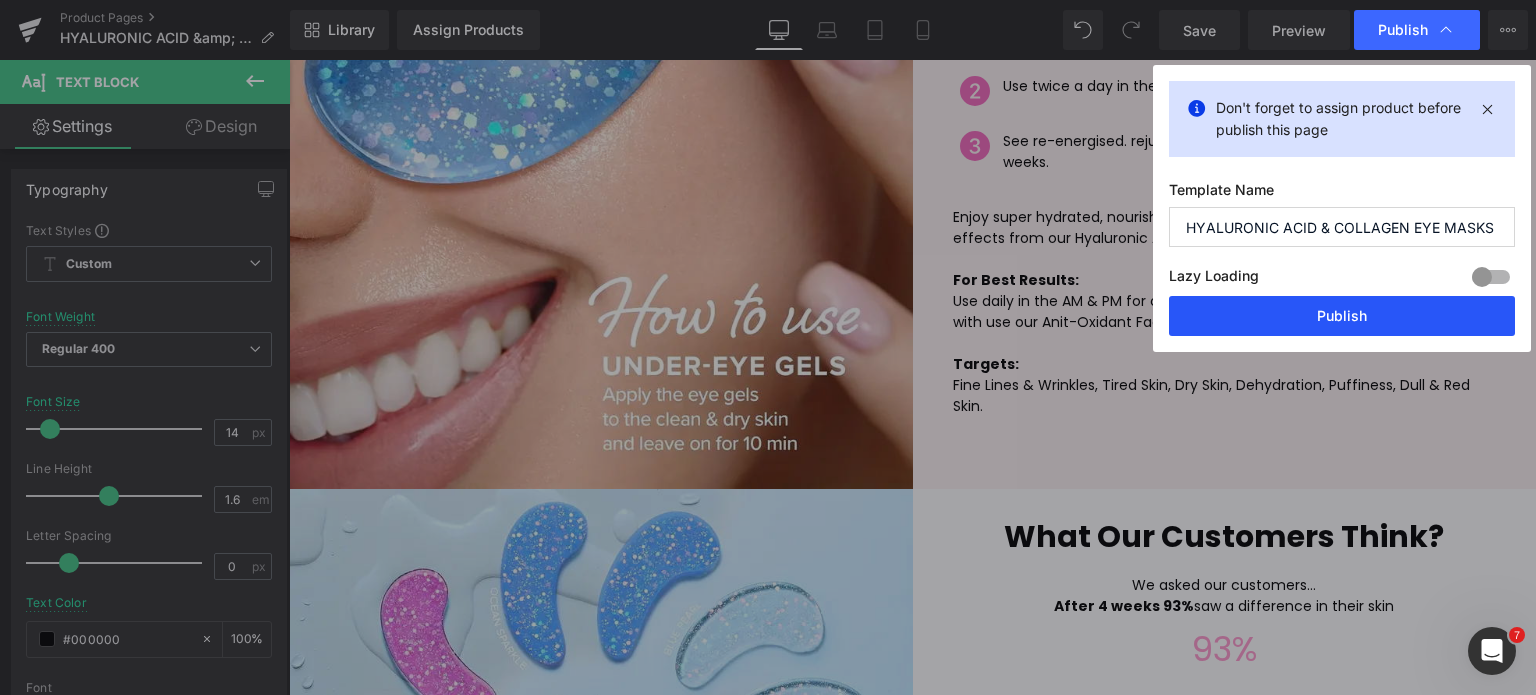 click on "Publish" at bounding box center [1342, 316] 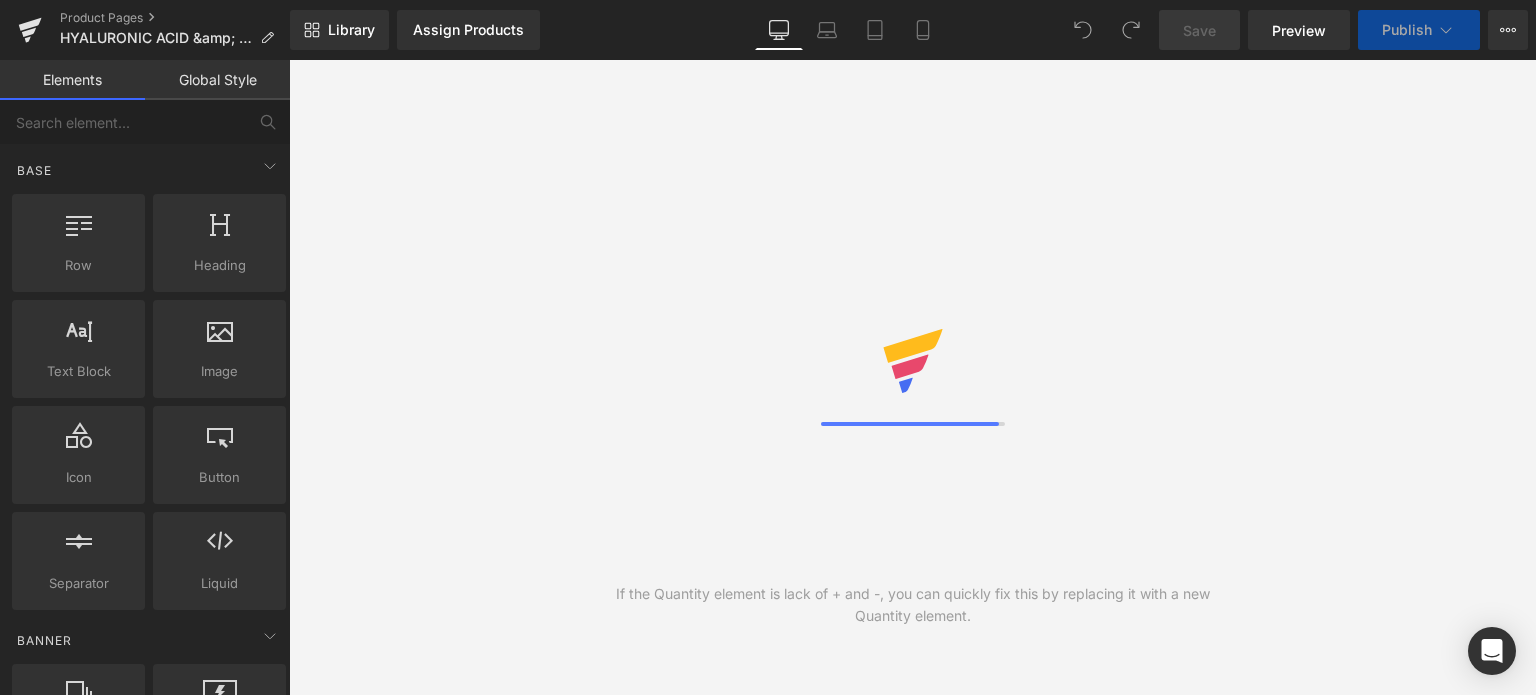 scroll, scrollTop: 0, scrollLeft: 0, axis: both 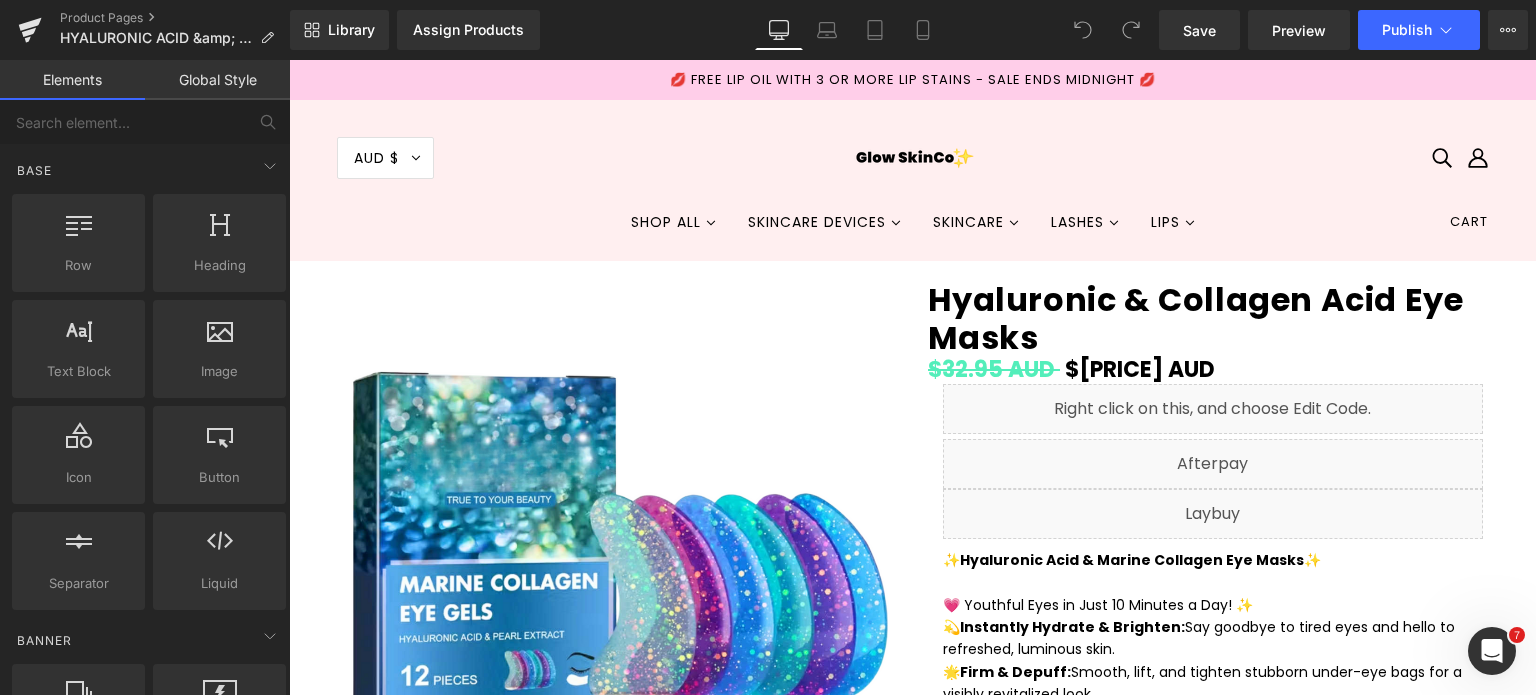 click on "Hyaluronic & Collagen Acid Eye Masks" at bounding box center (1213, 319) 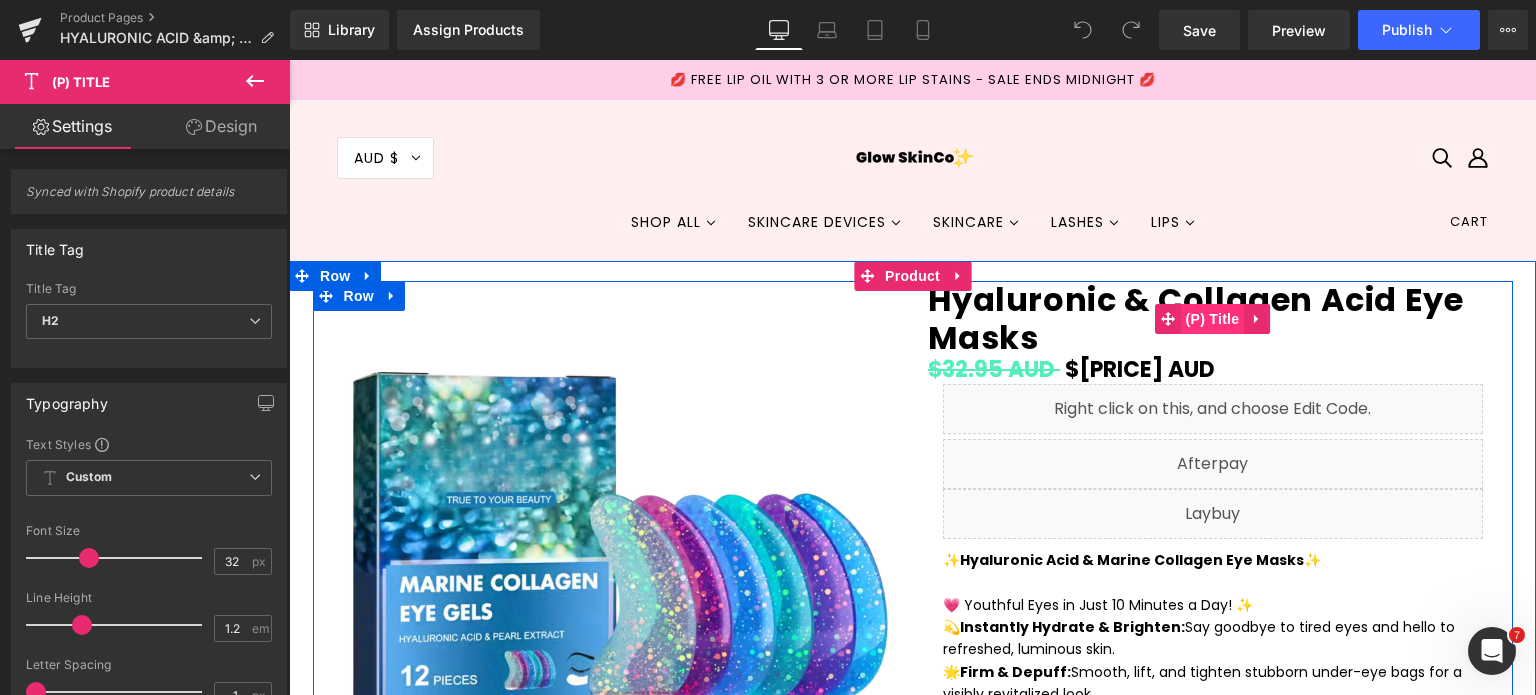 click on "(P) Title" at bounding box center (1213, 319) 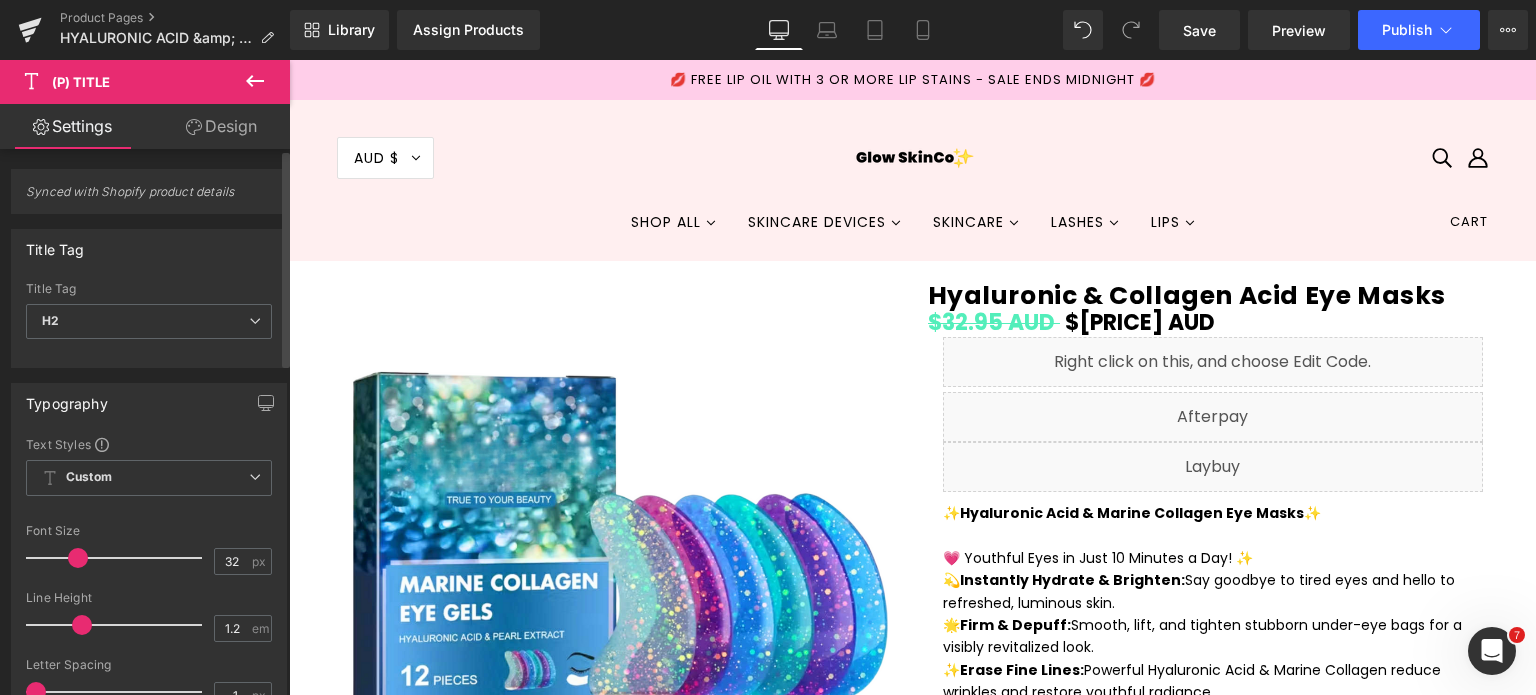 drag, startPoint x: 88, startPoint y: 555, endPoint x: 77, endPoint y: 551, distance: 11.7046995 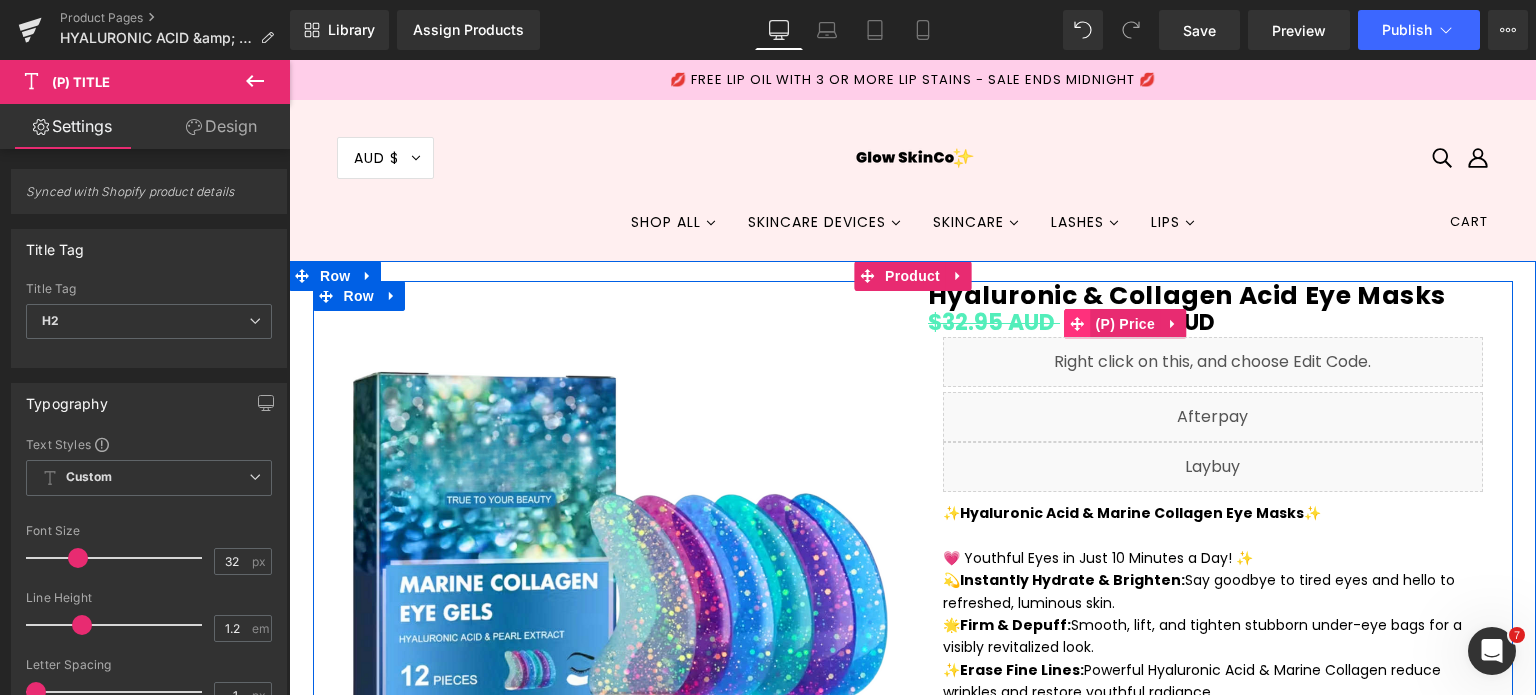 click at bounding box center [1078, 324] 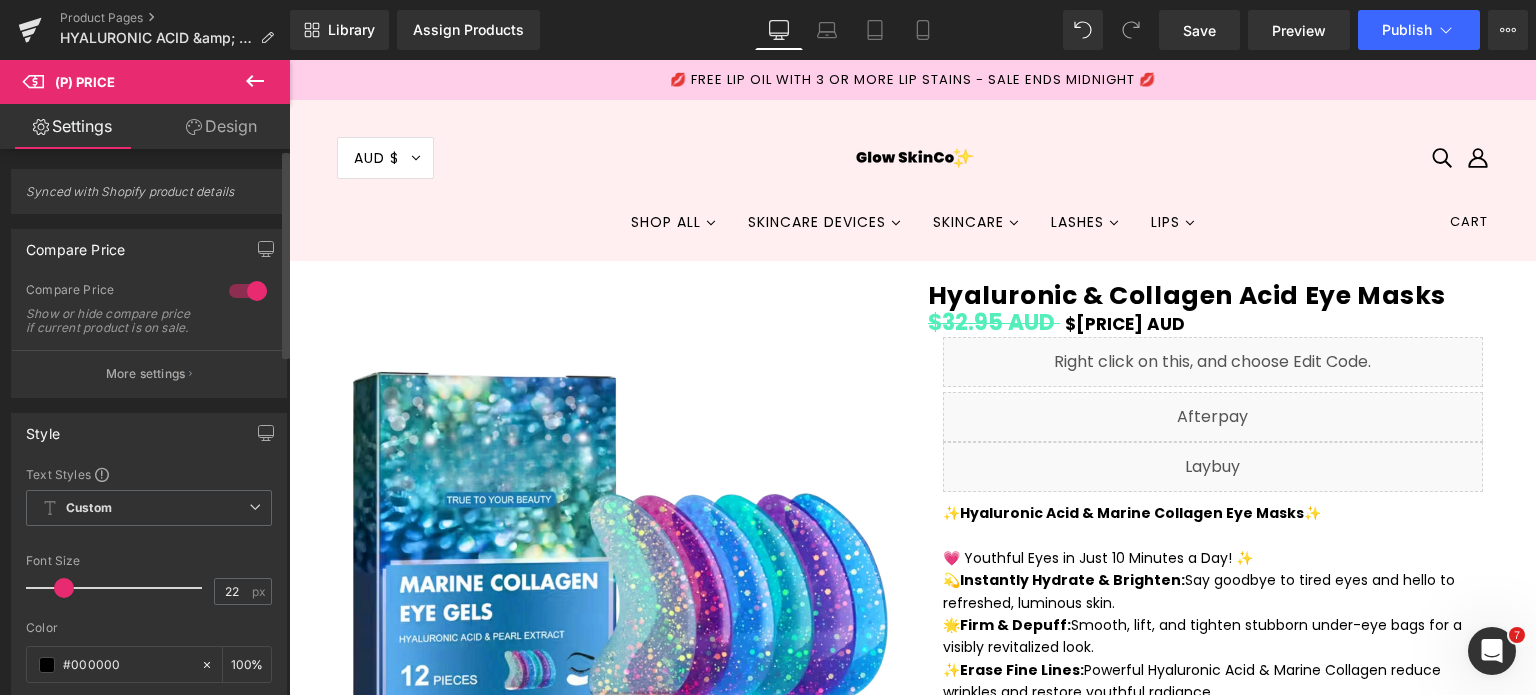 click at bounding box center [64, 588] 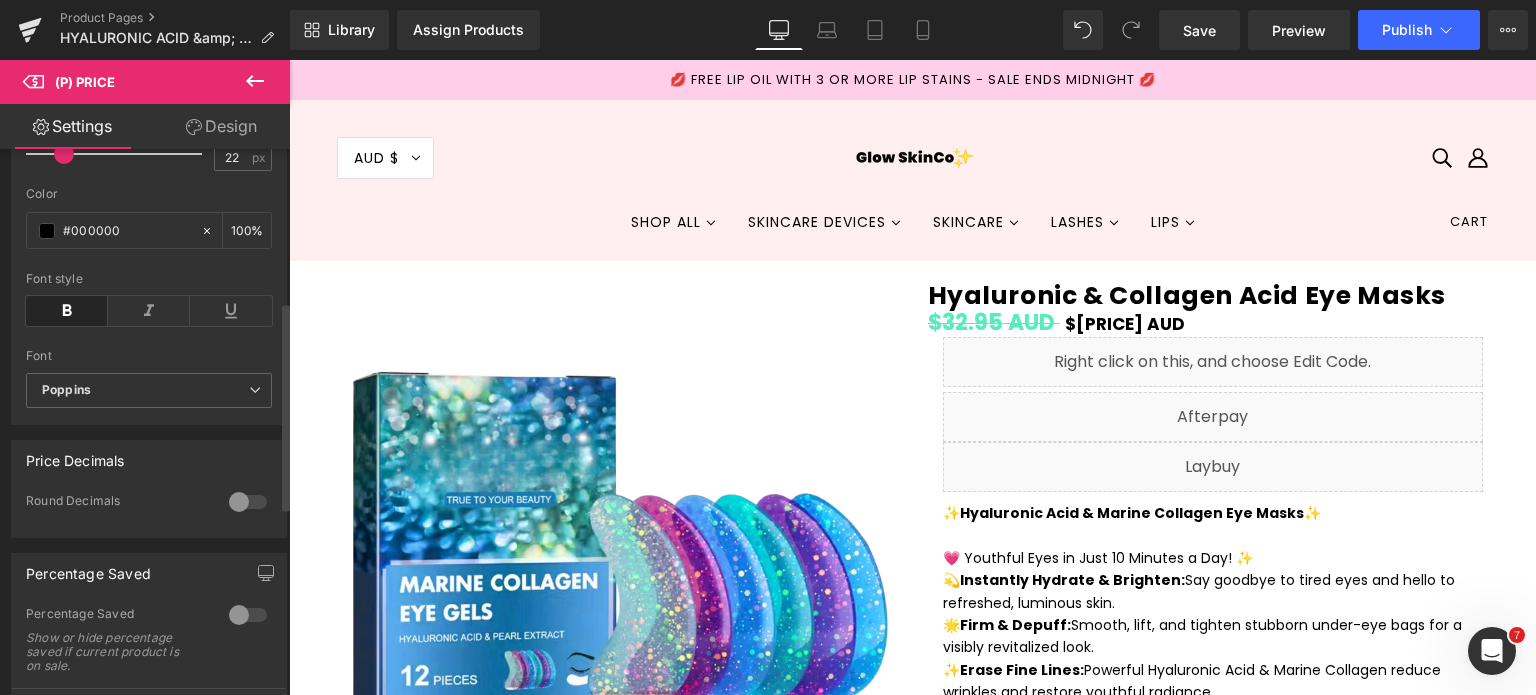 scroll, scrollTop: 400, scrollLeft: 0, axis: vertical 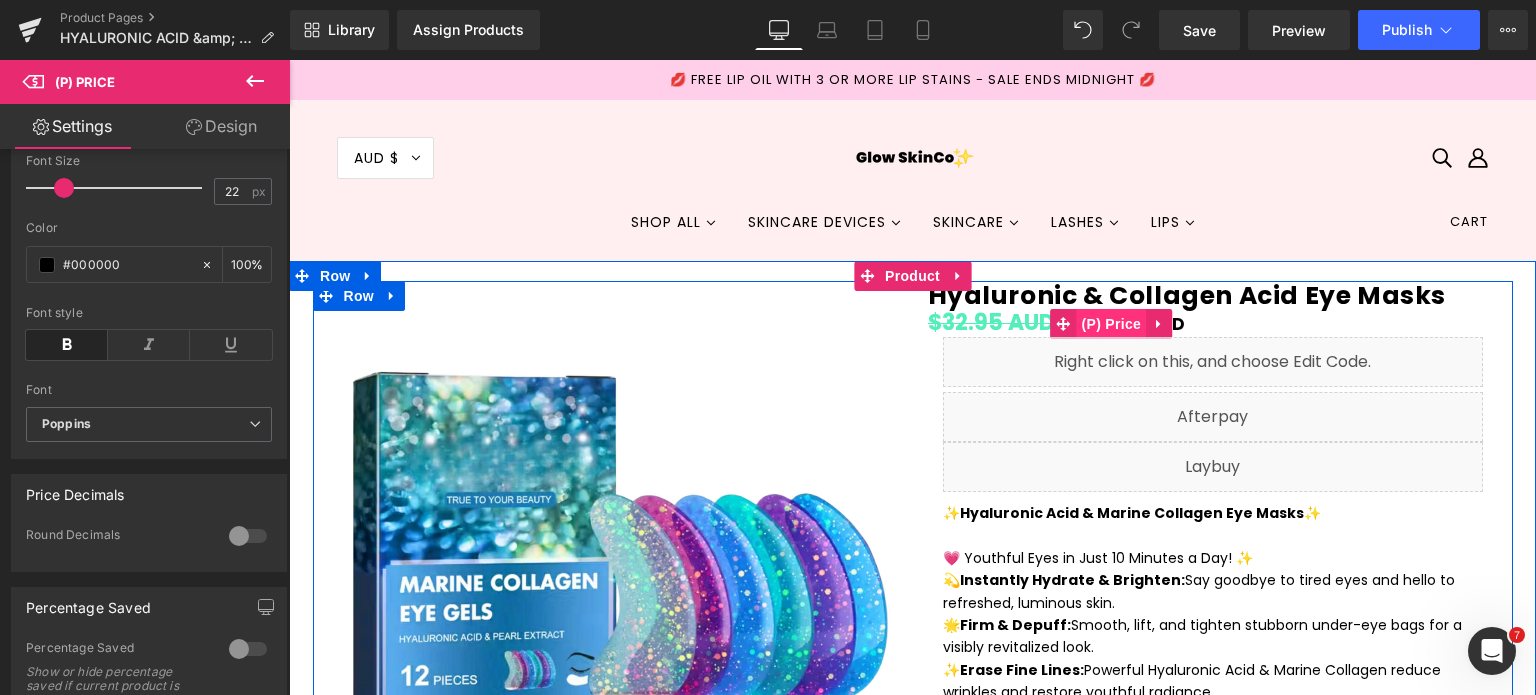 click on "(P) Price" at bounding box center (1112, 324) 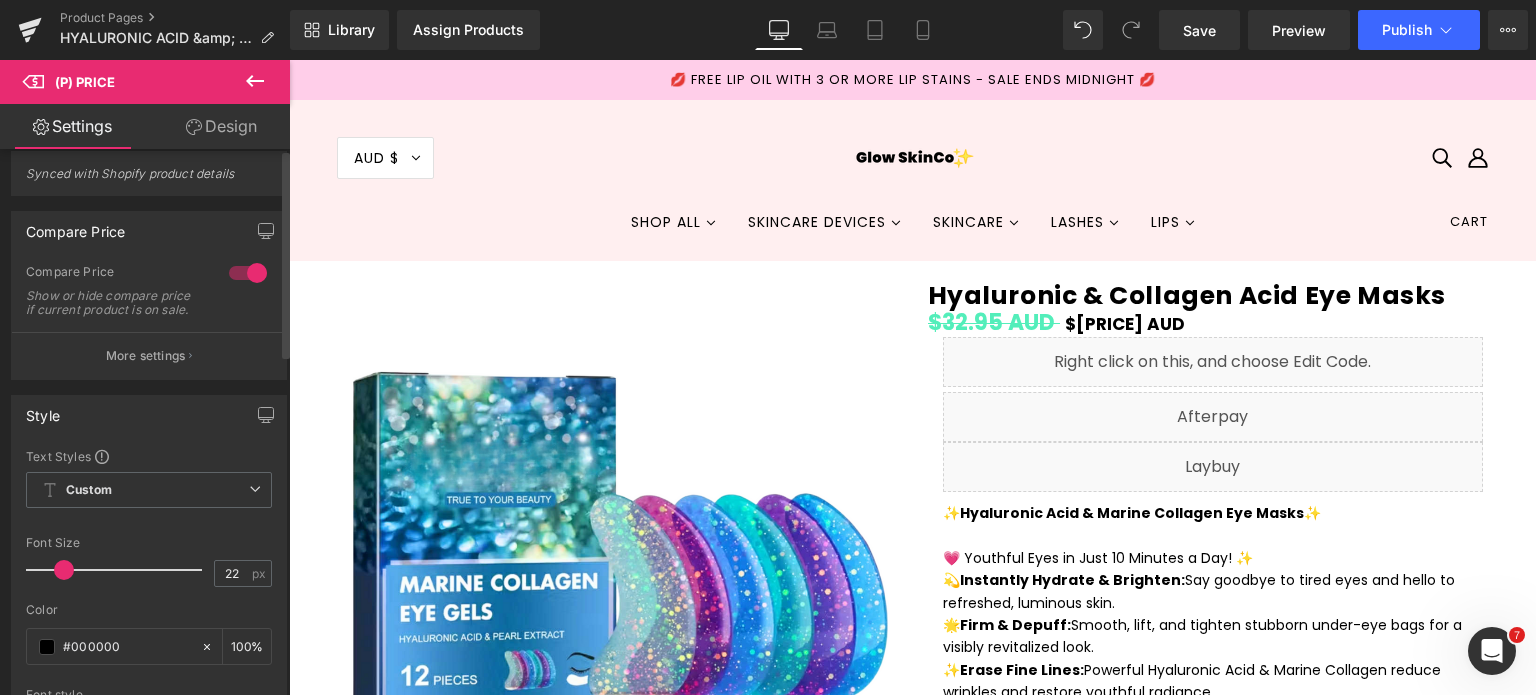 scroll, scrollTop: 0, scrollLeft: 0, axis: both 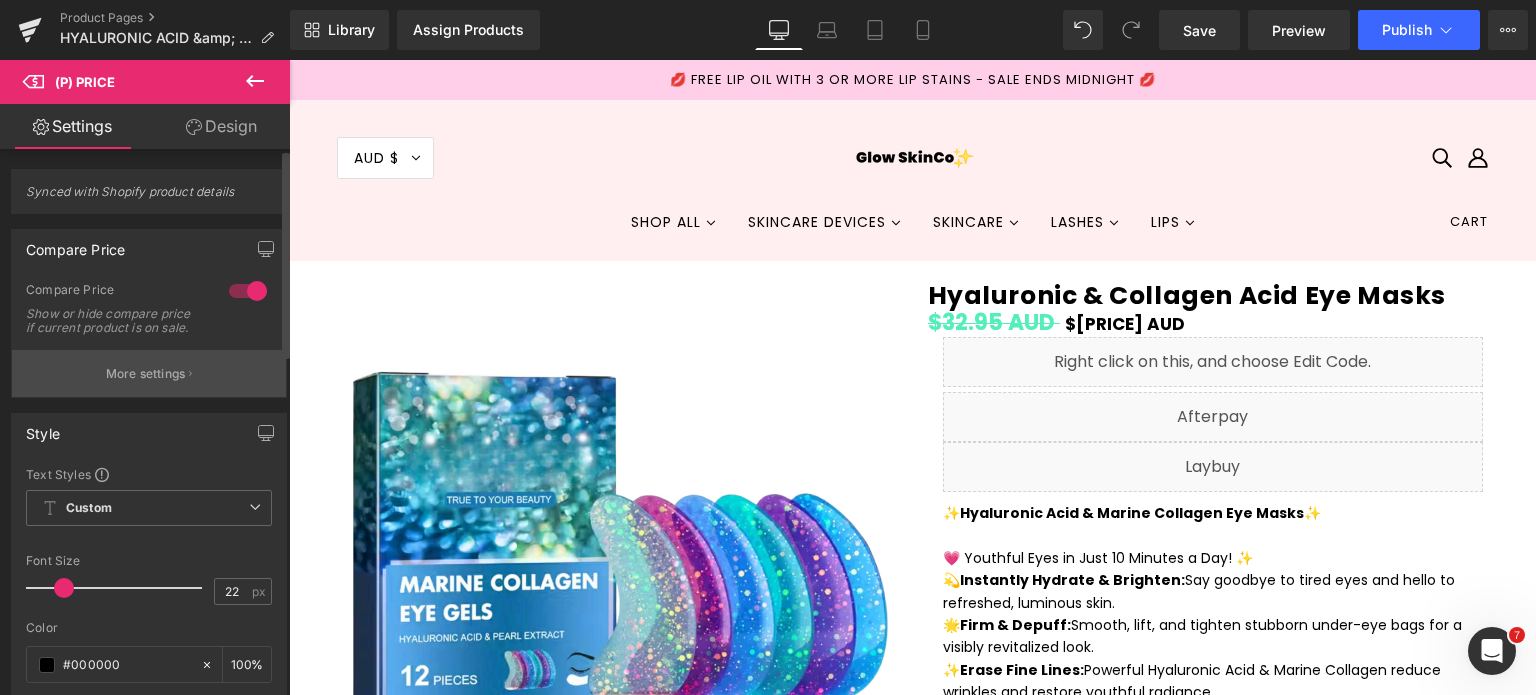 click on "More settings" at bounding box center (146, 374) 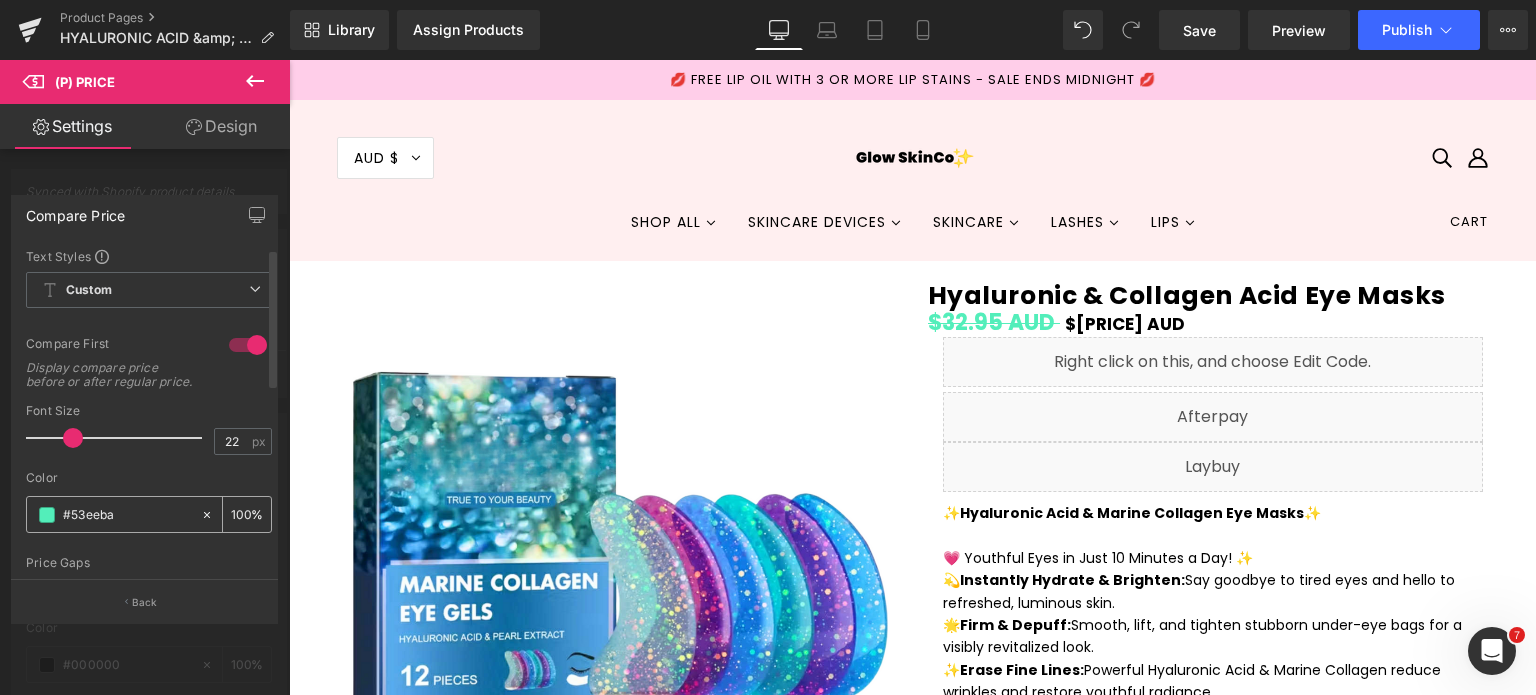 click on "#53eeba" at bounding box center (113, 514) 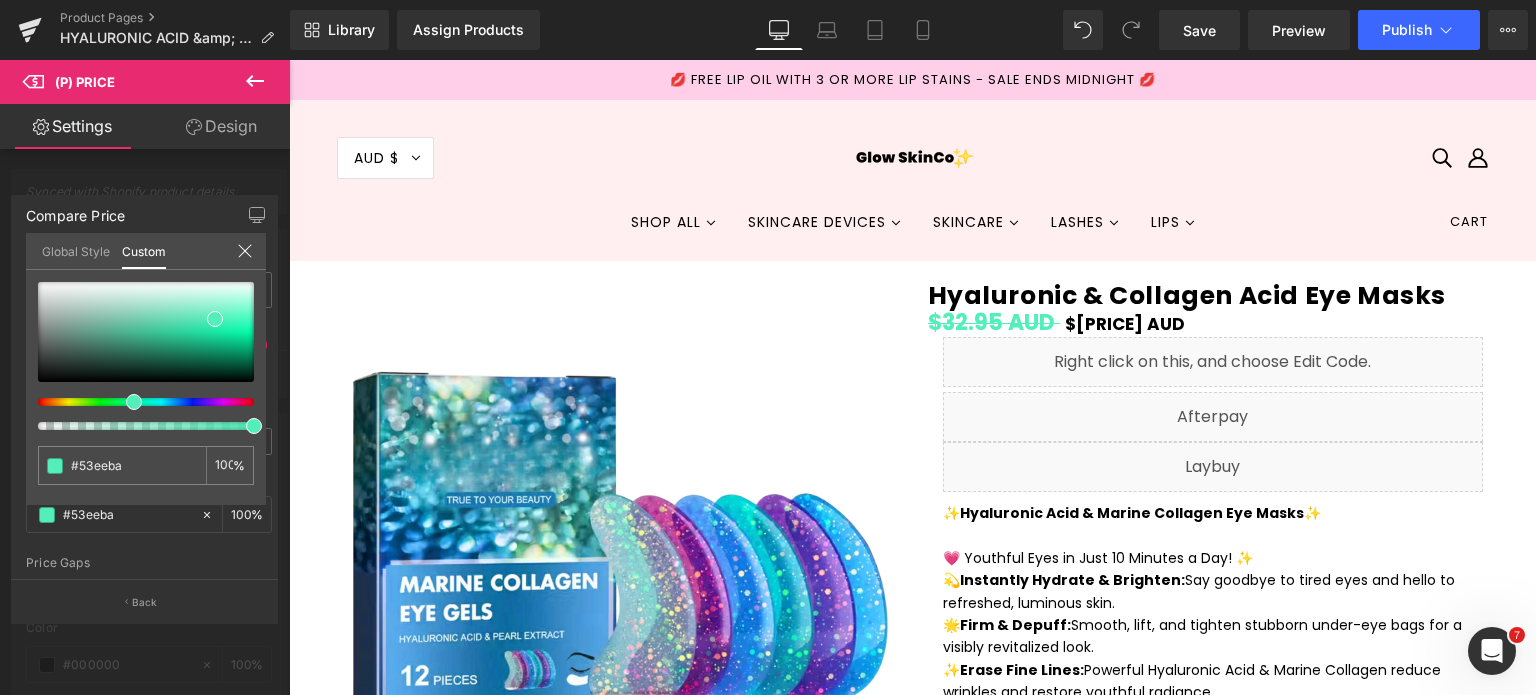 click at bounding box center [138, 402] 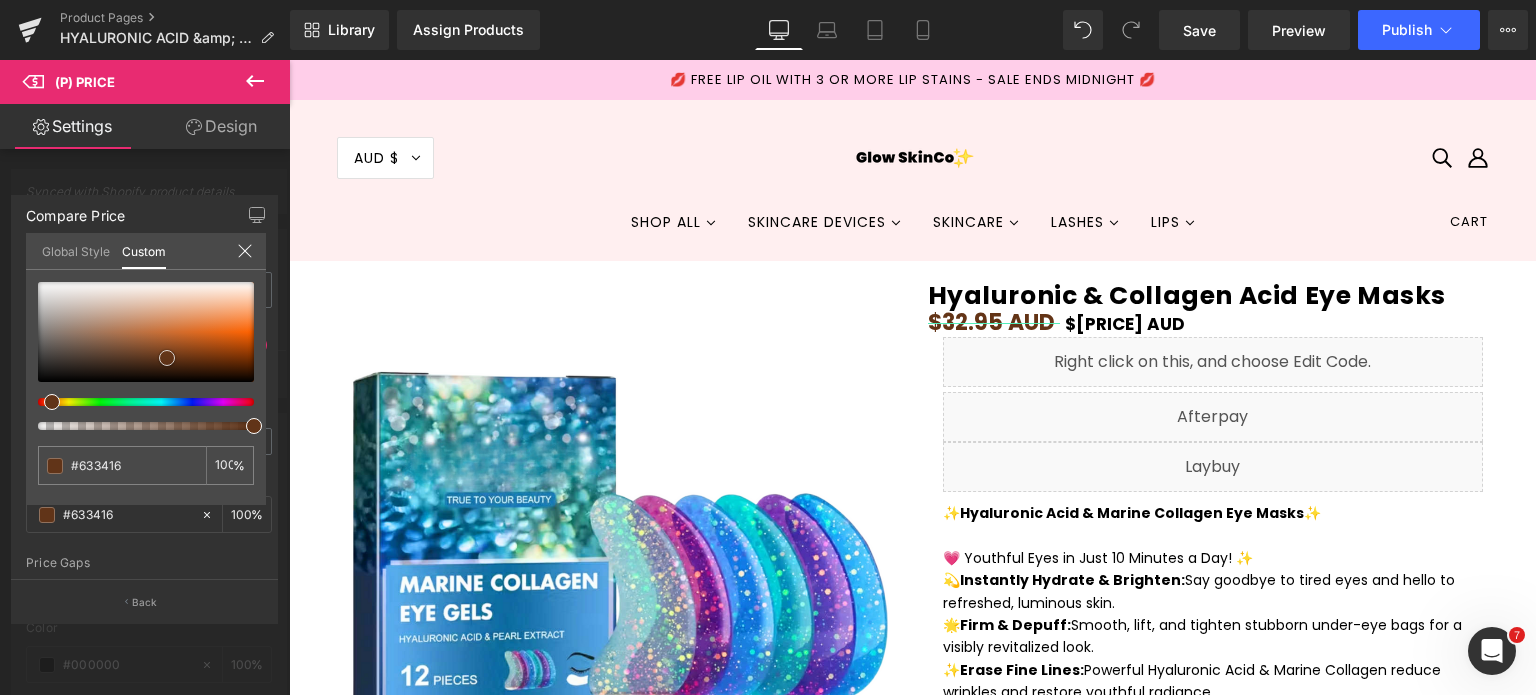 drag, startPoint x: 219, startPoint y: 322, endPoint x: 44, endPoint y: 370, distance: 181.4635 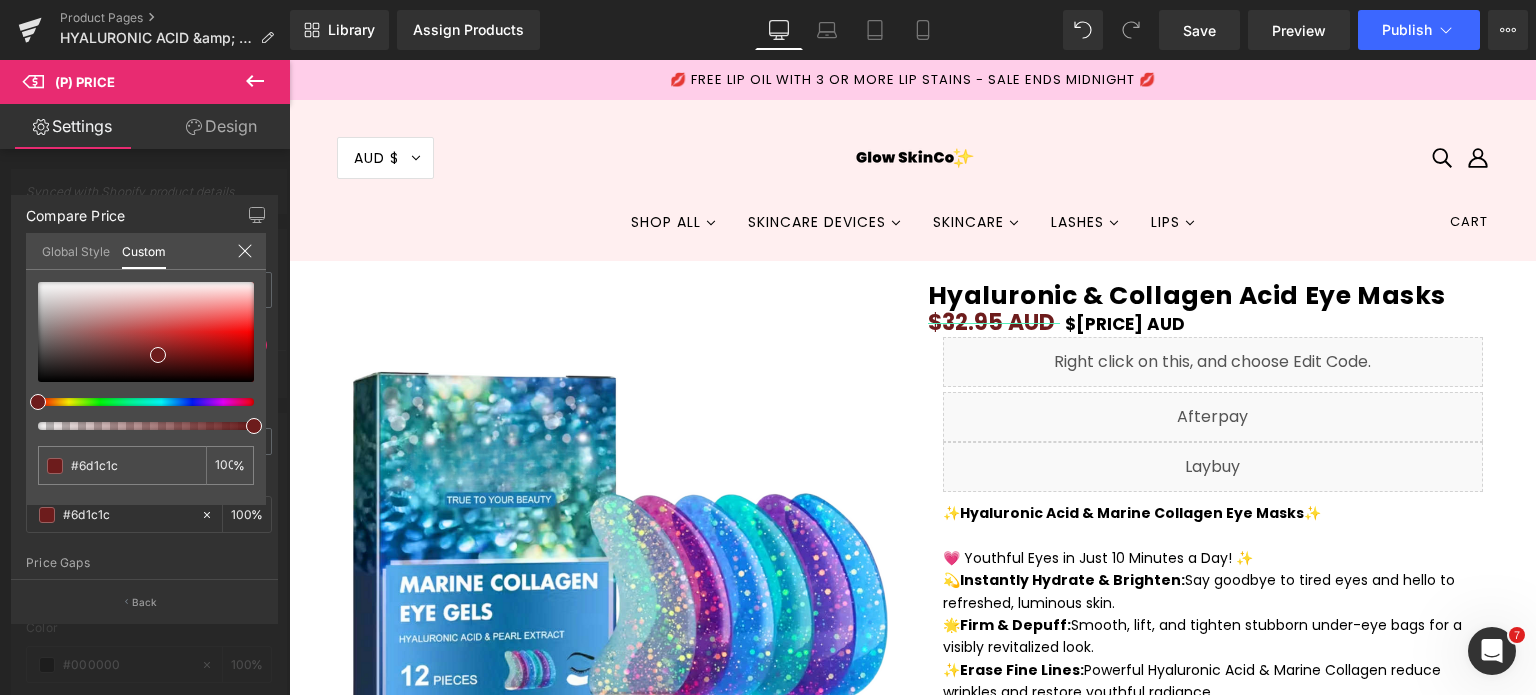 drag, startPoint x: 39, startPoint y: 402, endPoint x: 27, endPoint y: 403, distance: 12.0415945 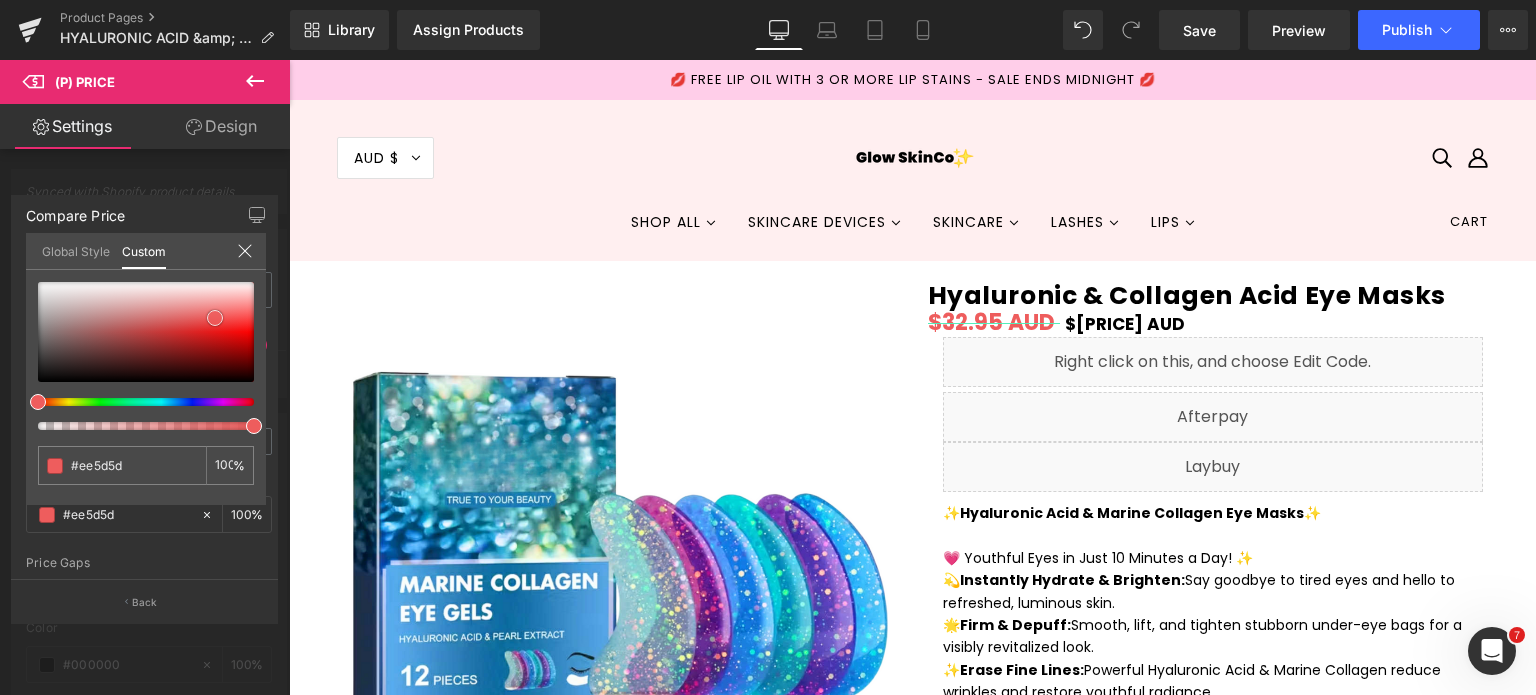 drag, startPoint x: 170, startPoint y: 351, endPoint x: 215, endPoint y: 317, distance: 56.400356 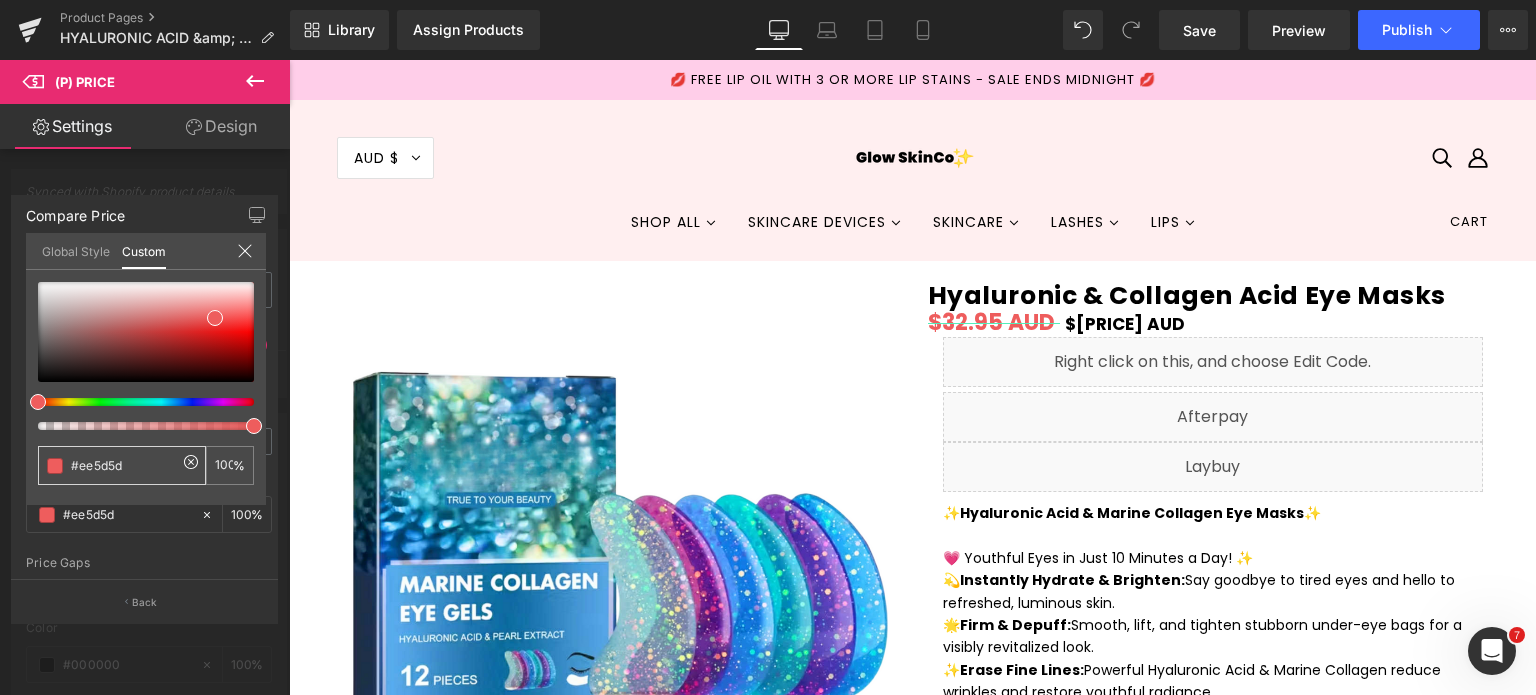 drag, startPoint x: 143, startPoint y: 465, endPoint x: 70, endPoint y: 463, distance: 73.02739 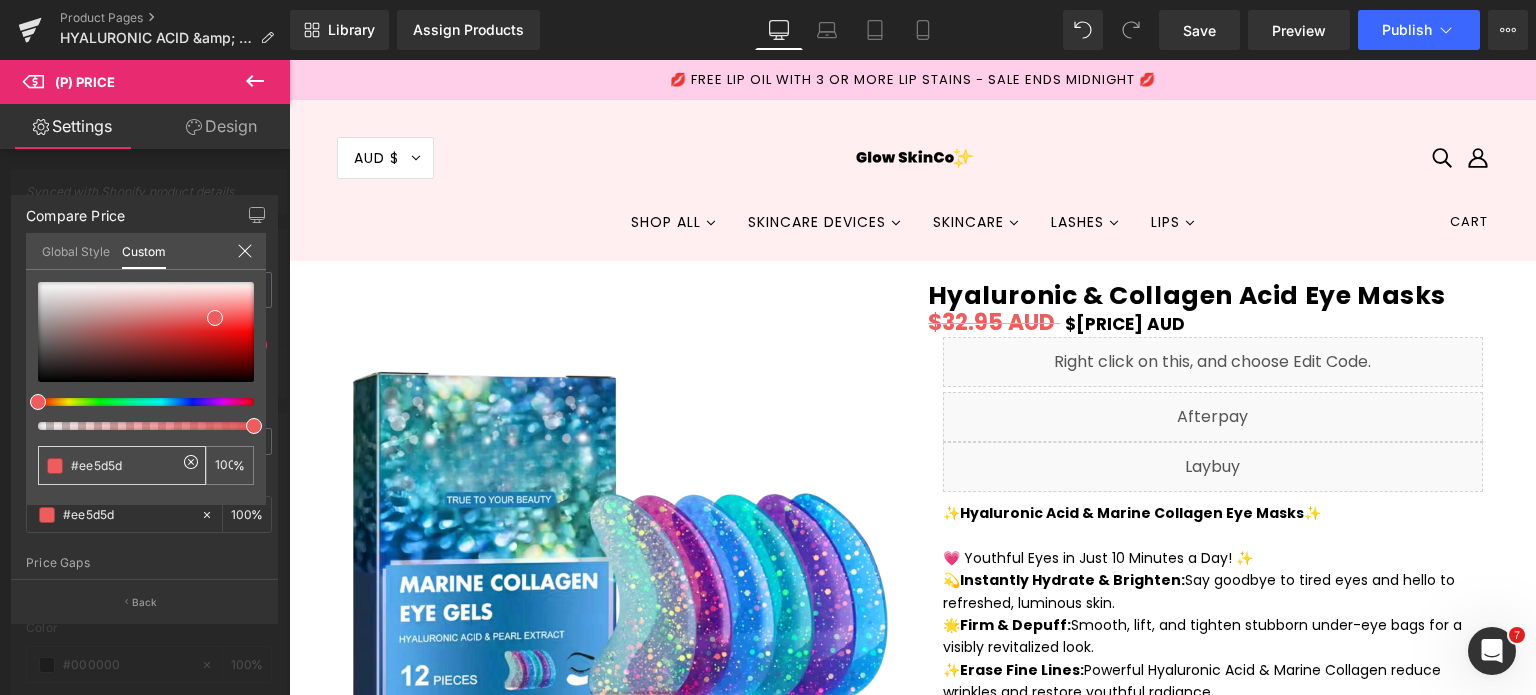 click on "#53eeba" at bounding box center (124, 465) 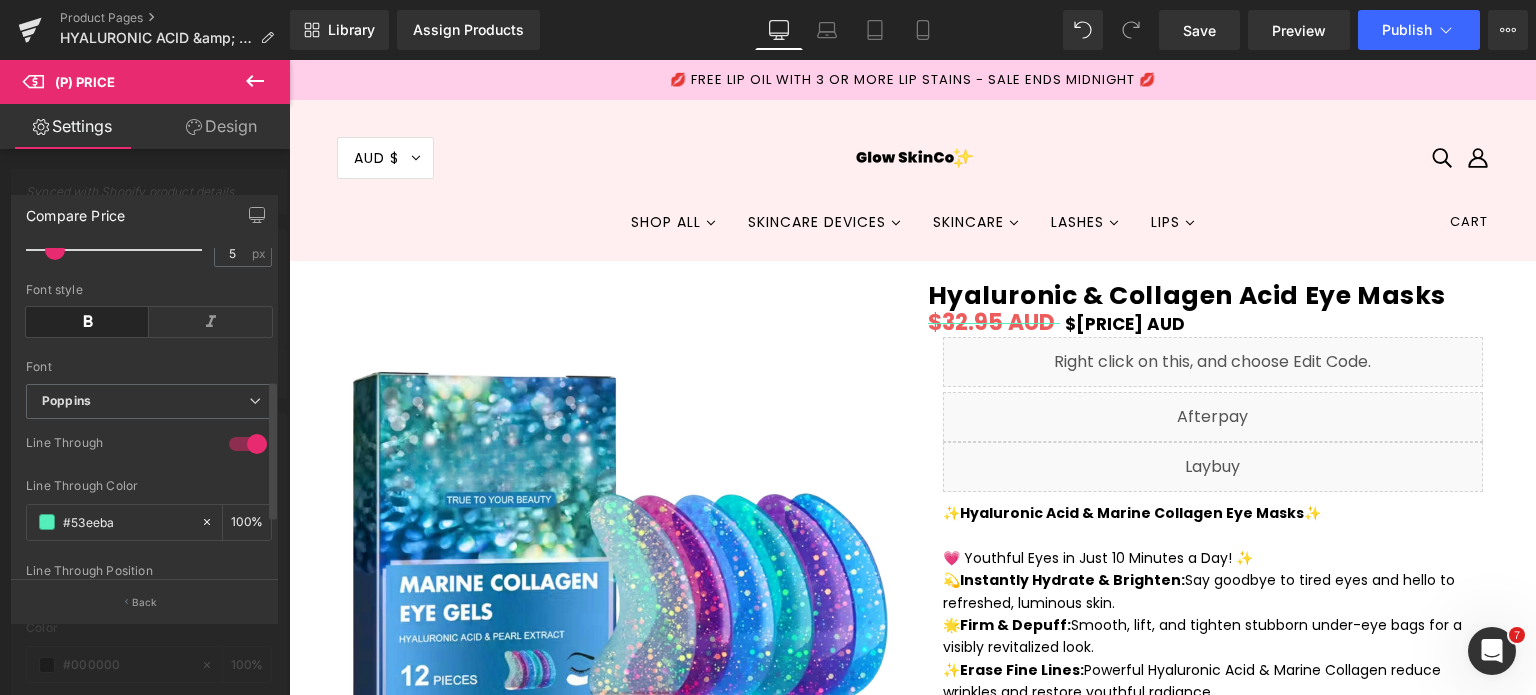 scroll, scrollTop: 400, scrollLeft: 0, axis: vertical 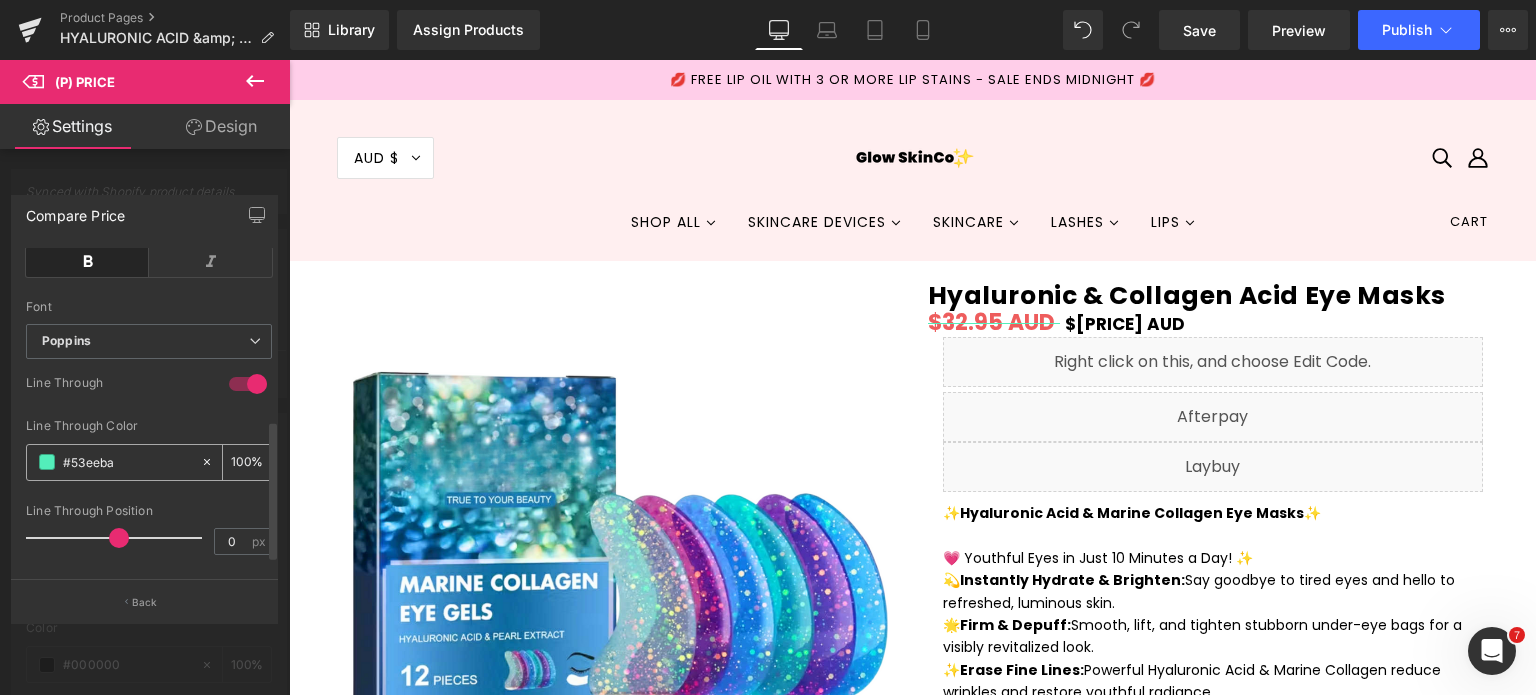 drag, startPoint x: 68, startPoint y: 478, endPoint x: 186, endPoint y: 459, distance: 119.519875 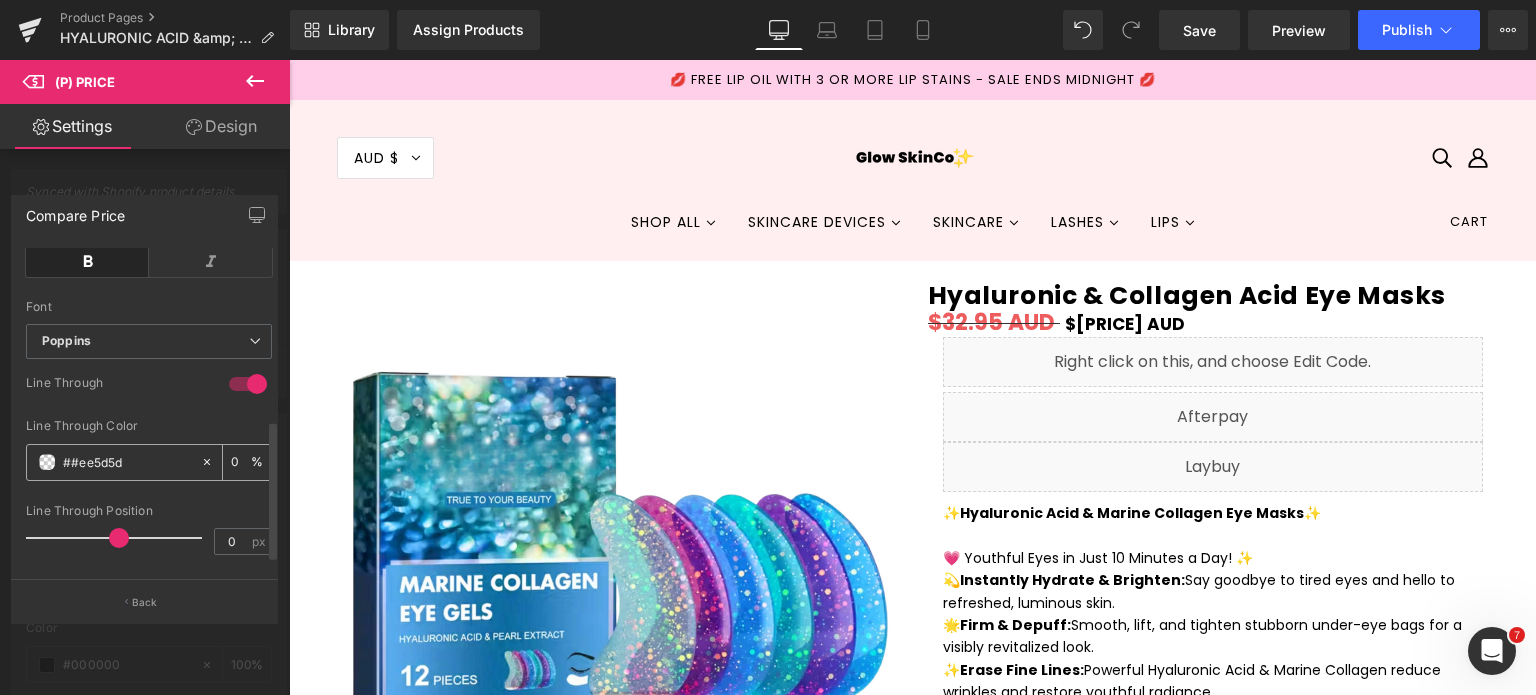 drag, startPoint x: 164, startPoint y: 475, endPoint x: 40, endPoint y: 485, distance: 124.40257 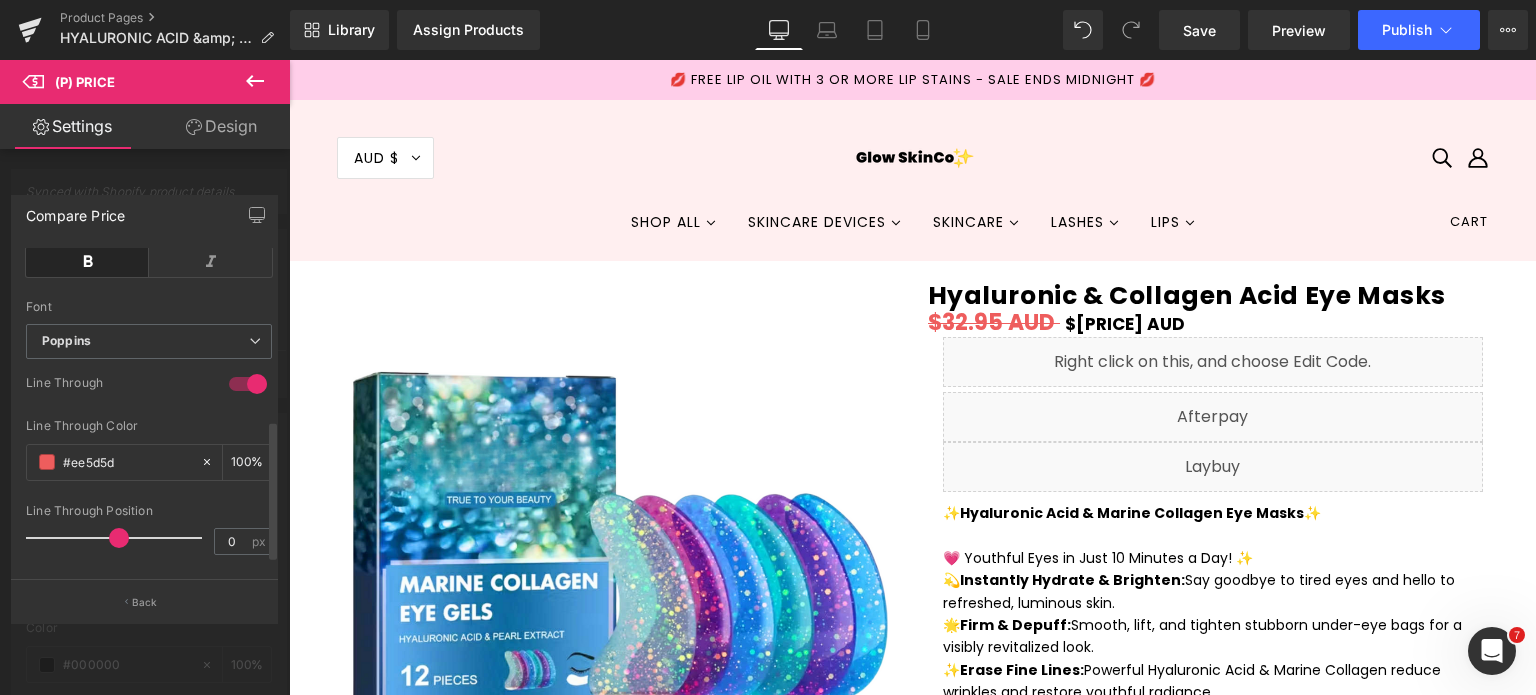type on "#ee5d5d" 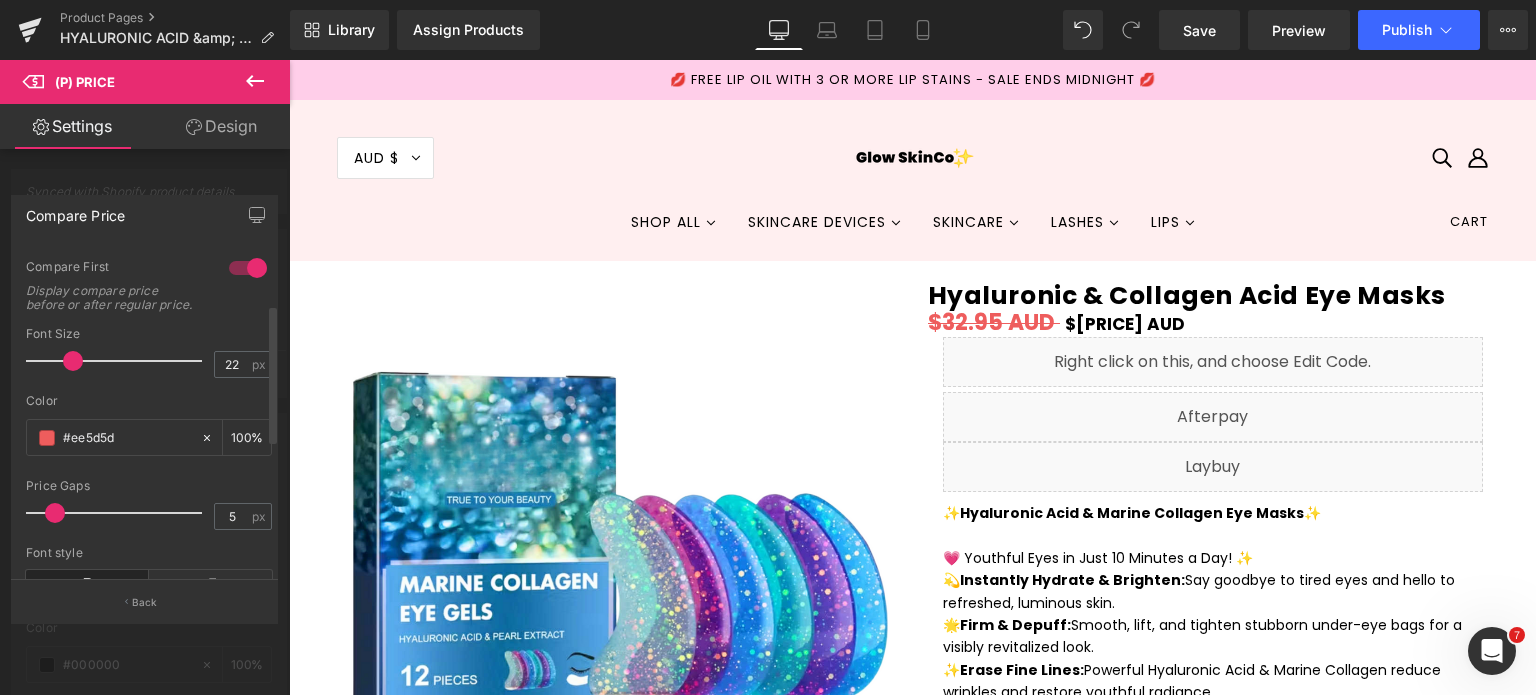 scroll, scrollTop: 0, scrollLeft: 0, axis: both 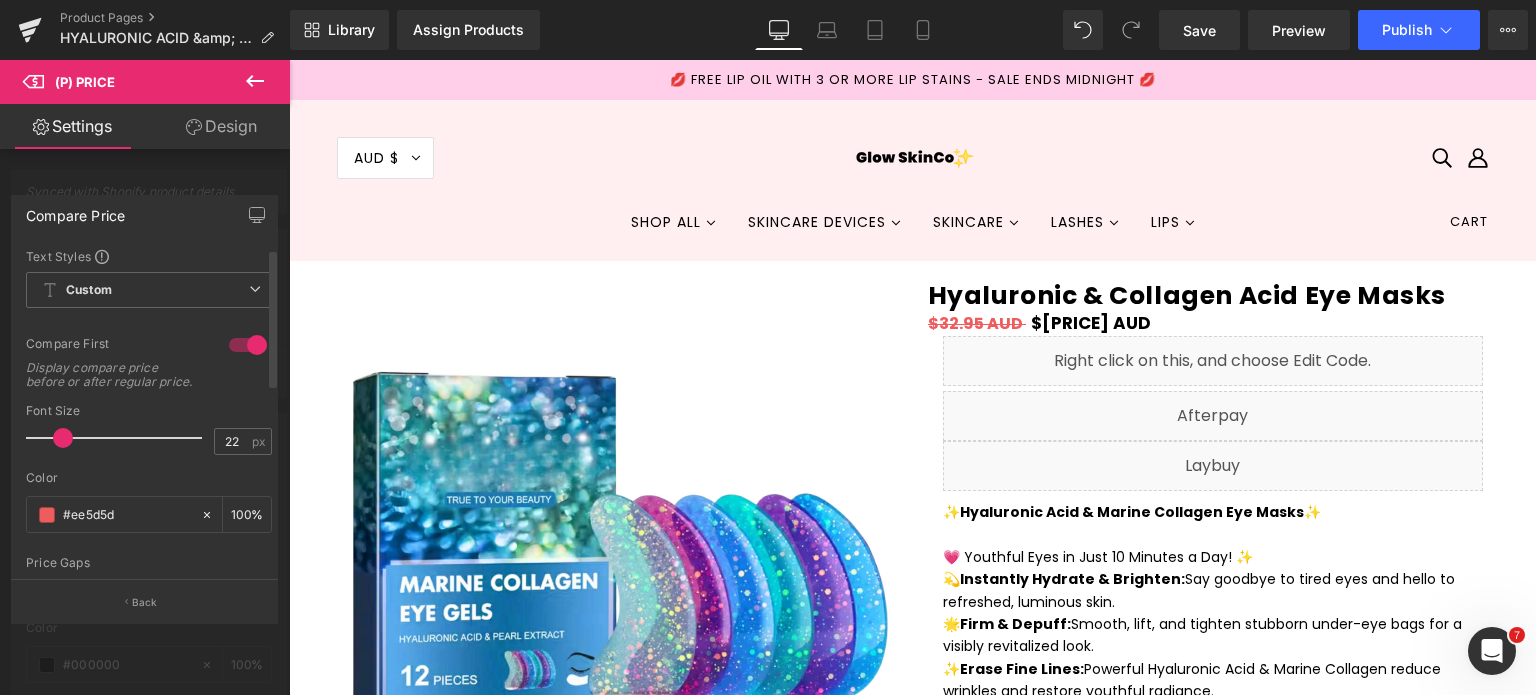 click at bounding box center [63, 438] 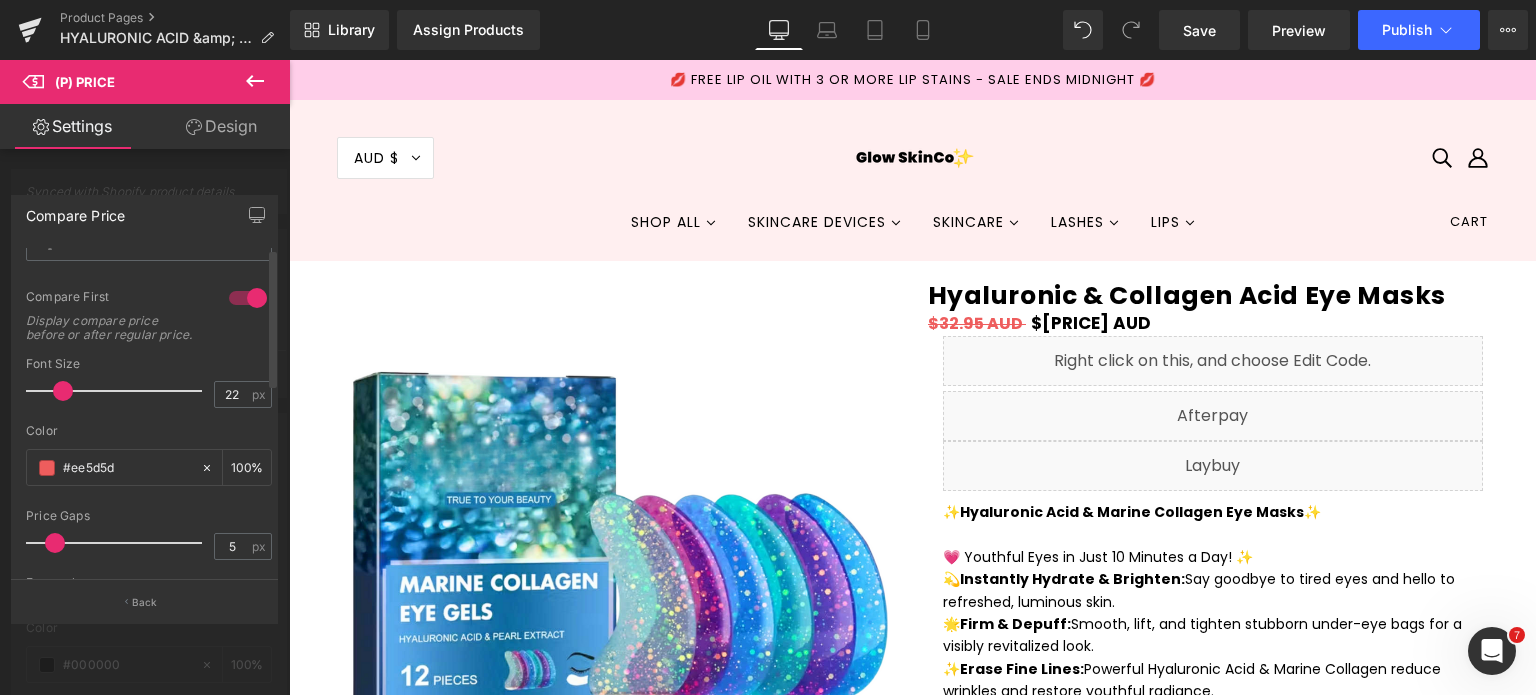 scroll, scrollTop: 0, scrollLeft: 0, axis: both 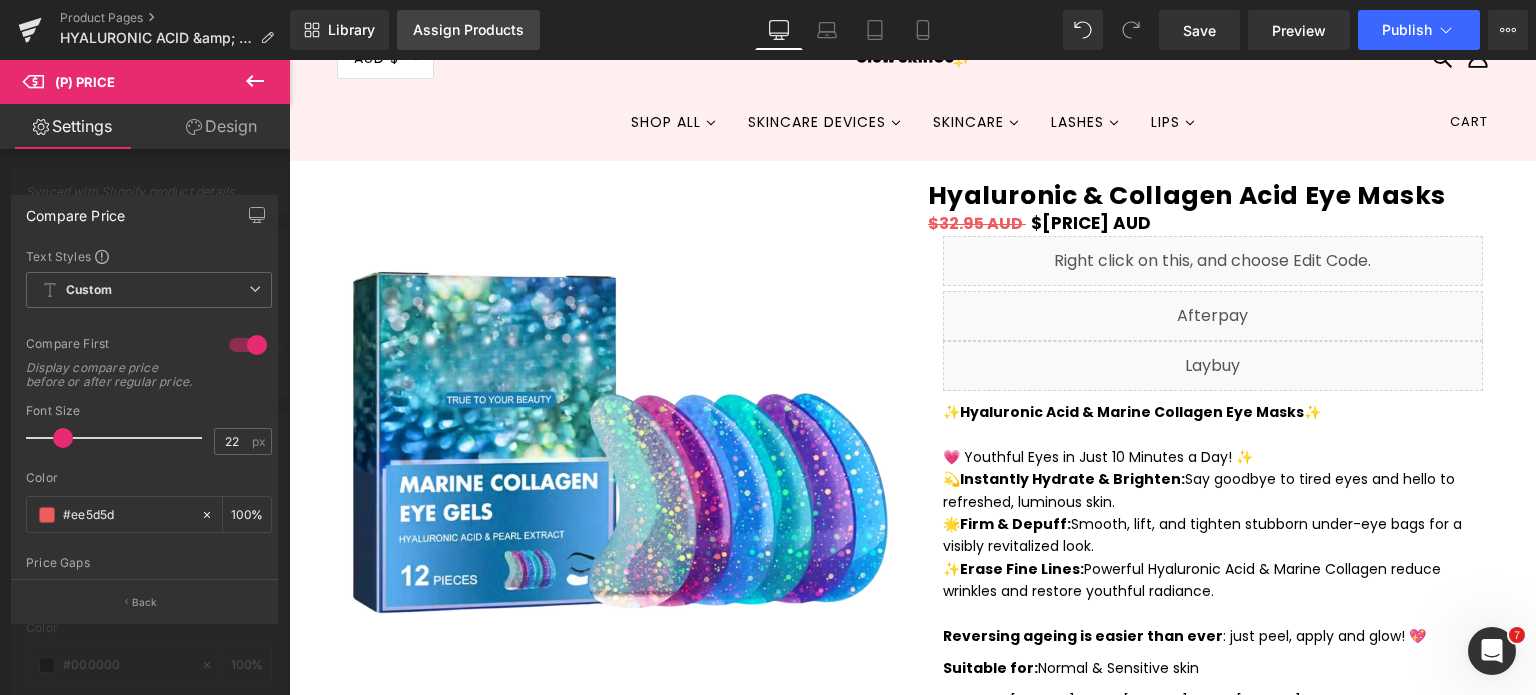 click on "Assign Products" at bounding box center [468, 30] 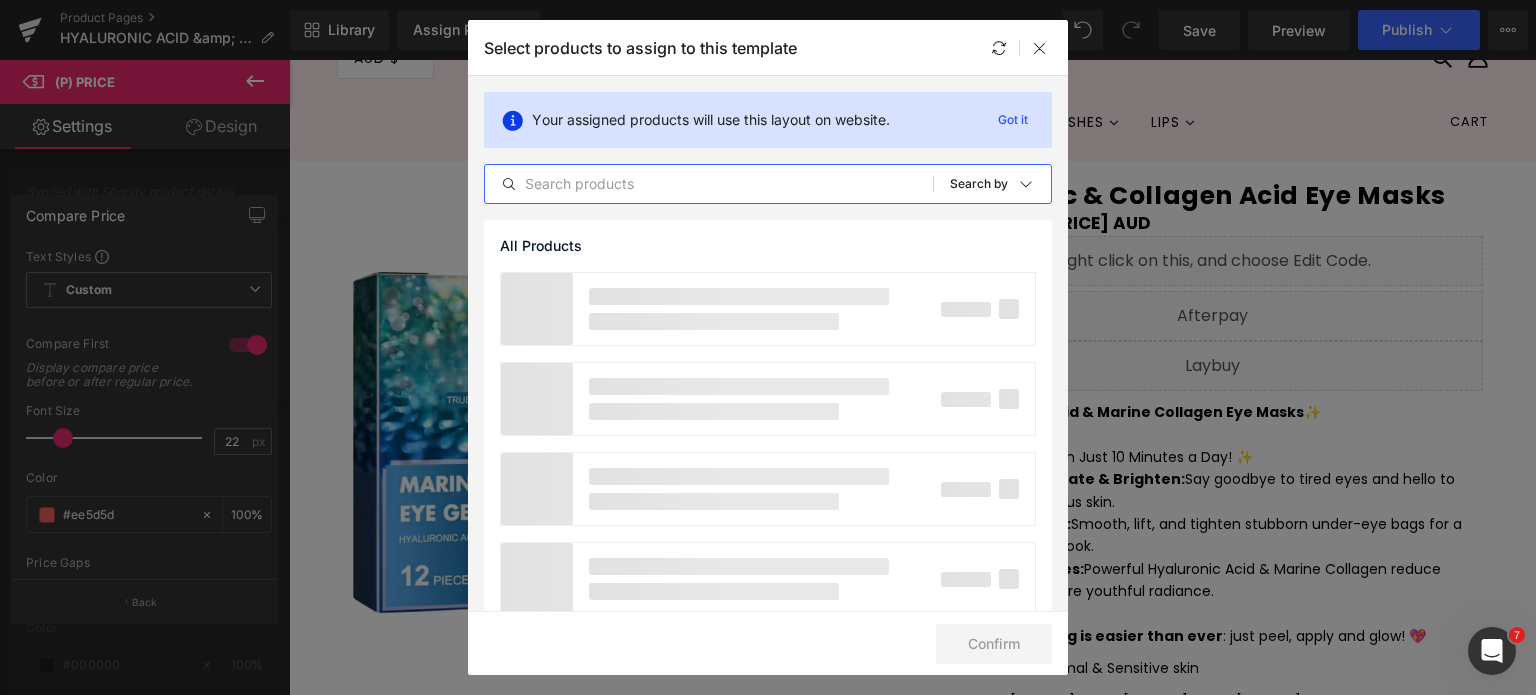 click at bounding box center (709, 184) 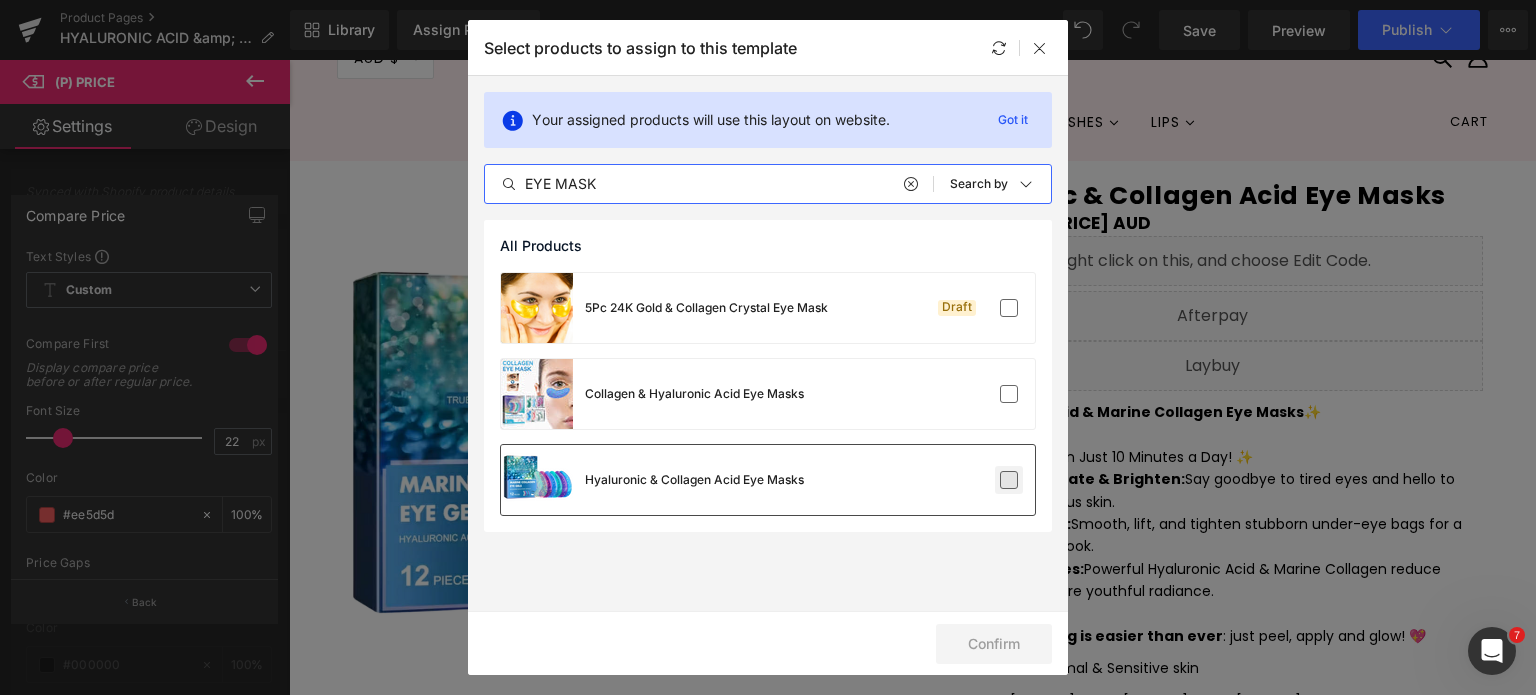 type on "EYE MASK" 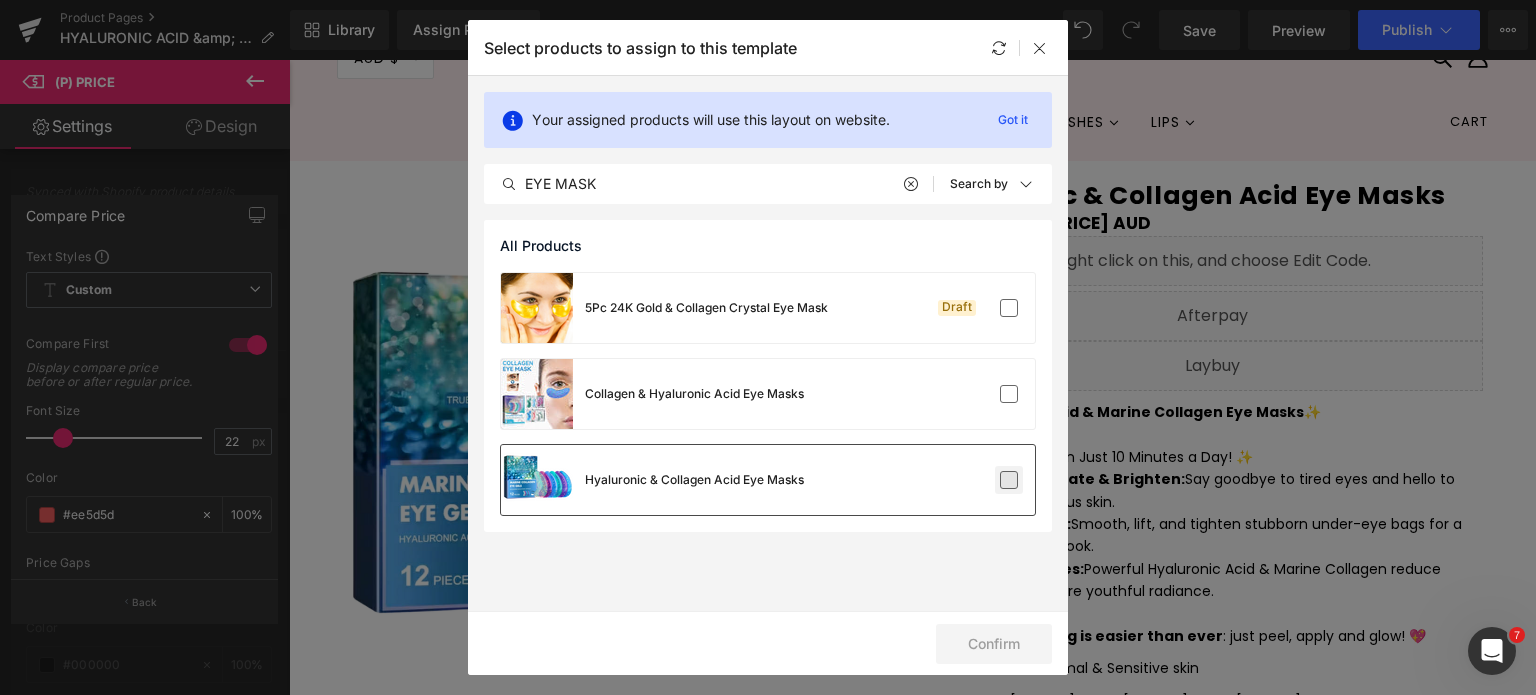 click at bounding box center (1009, 480) 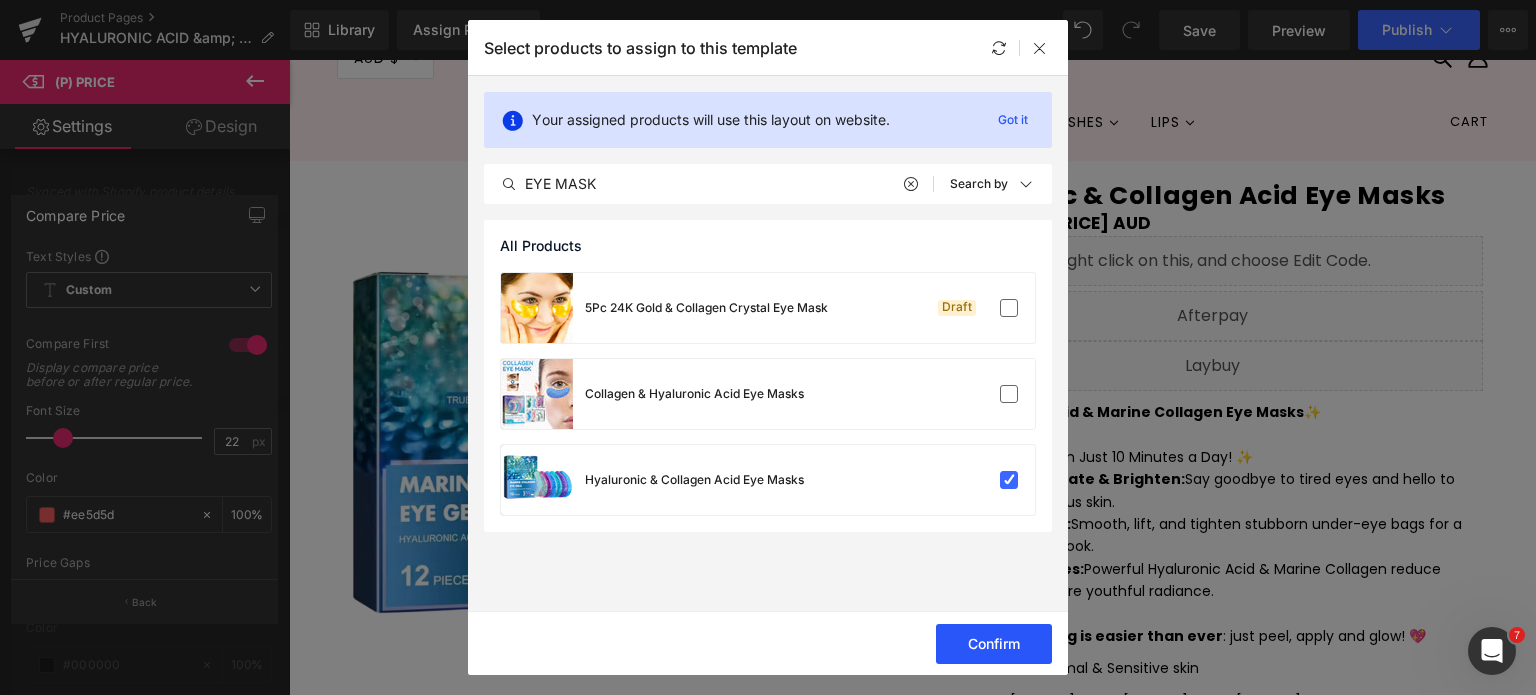 click on "Confirm" at bounding box center (994, 644) 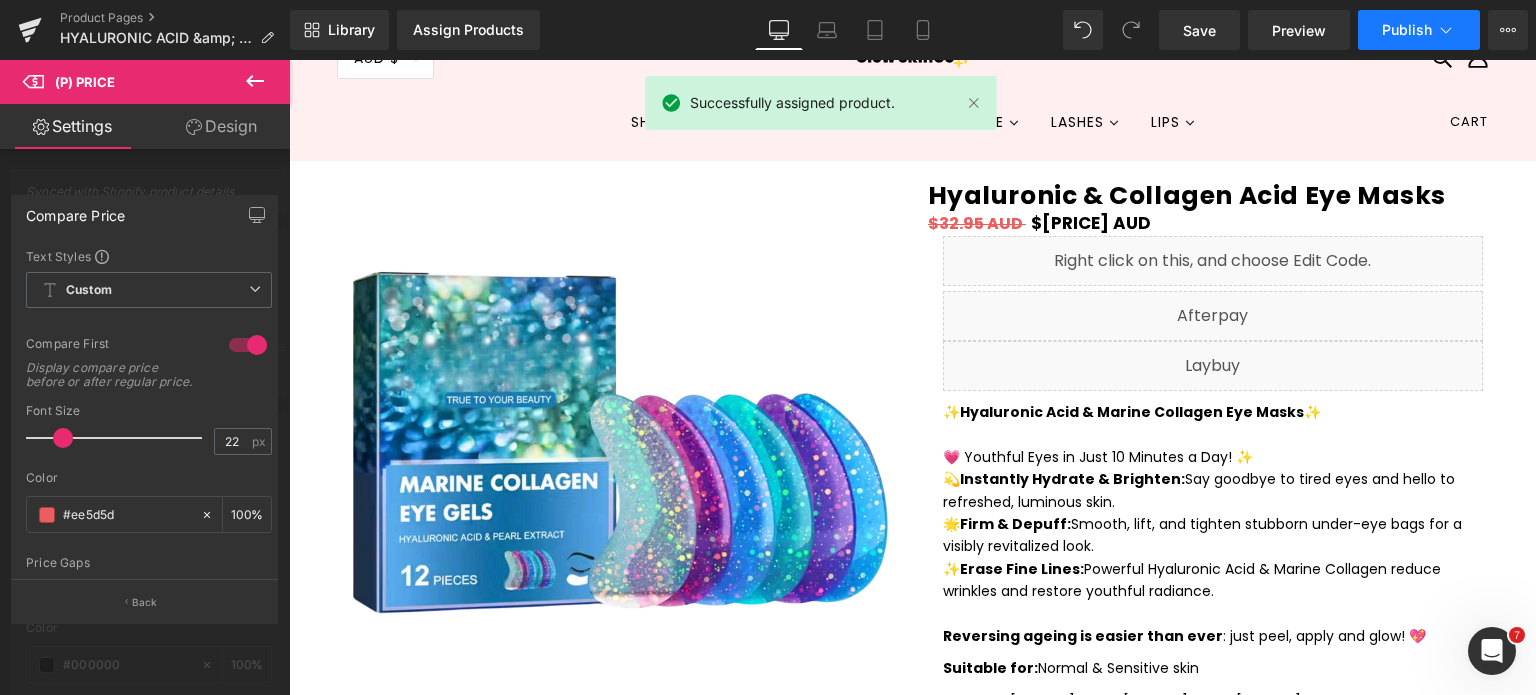 click on "Publish" at bounding box center [1407, 30] 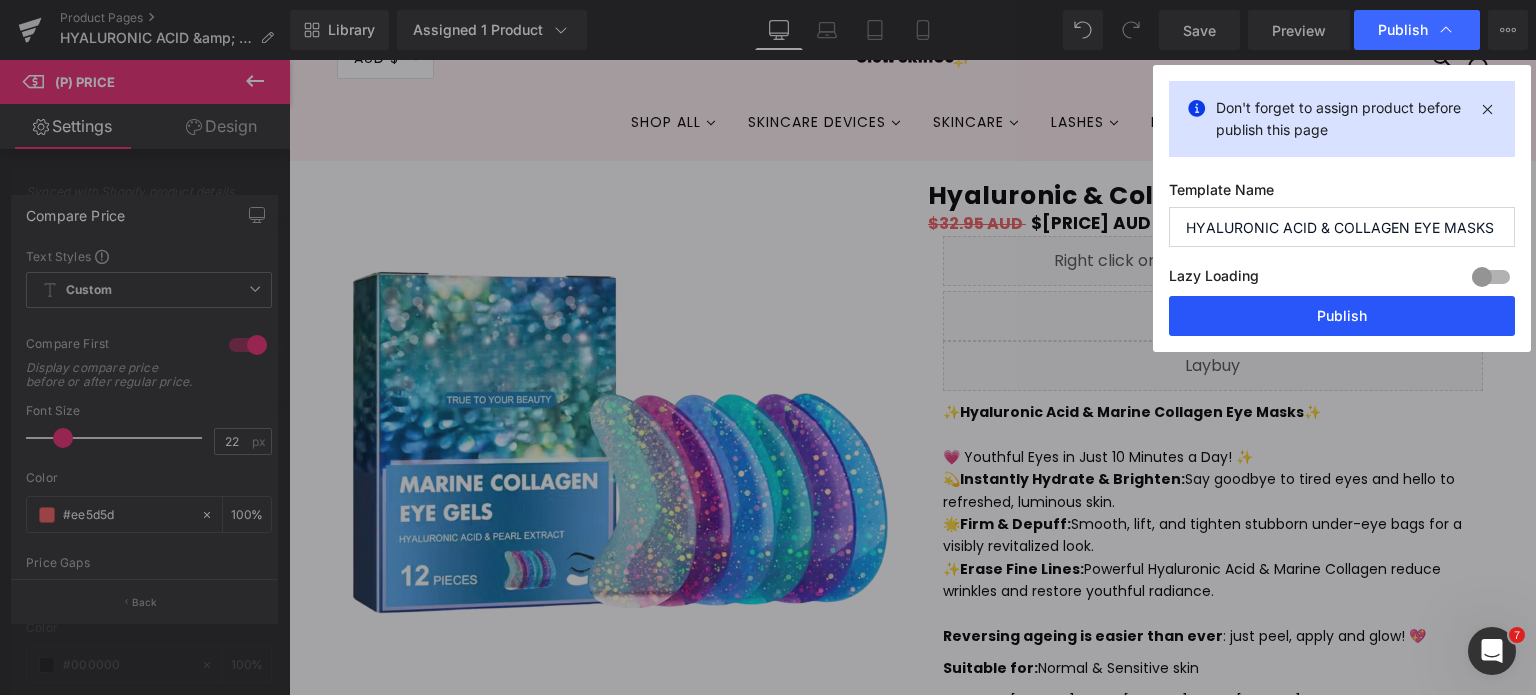drag, startPoint x: 1340, startPoint y: 310, endPoint x: 1055, endPoint y: 247, distance: 291.88013 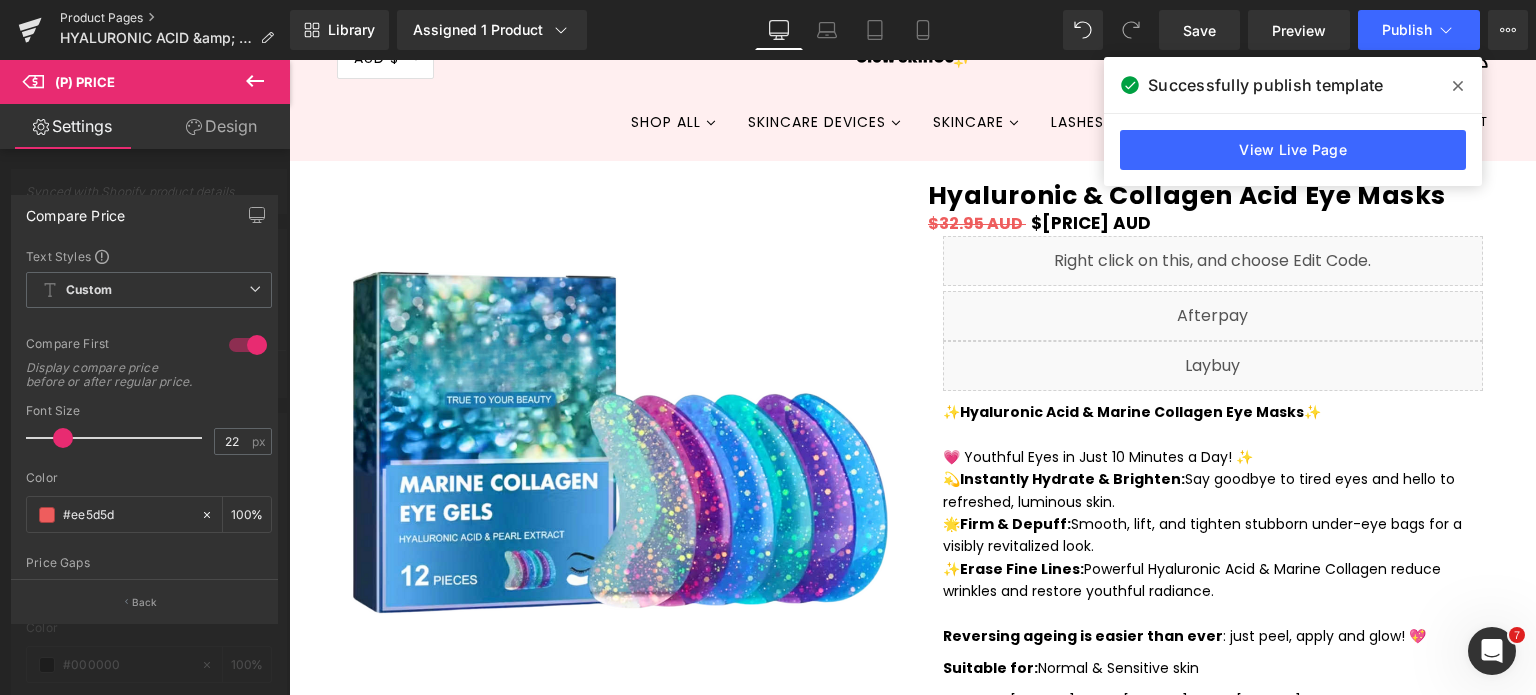 click on "Product Pages" at bounding box center (175, 18) 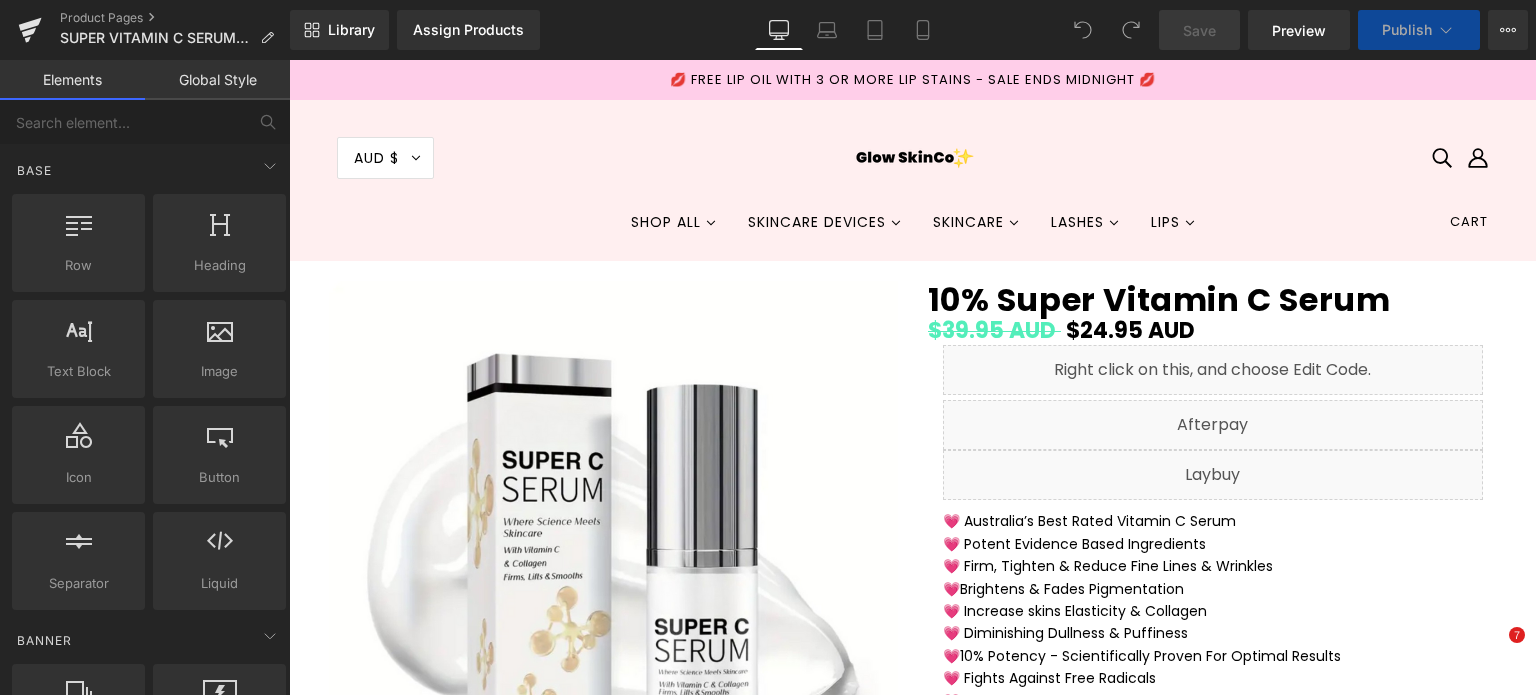 scroll, scrollTop: 0, scrollLeft: 0, axis: both 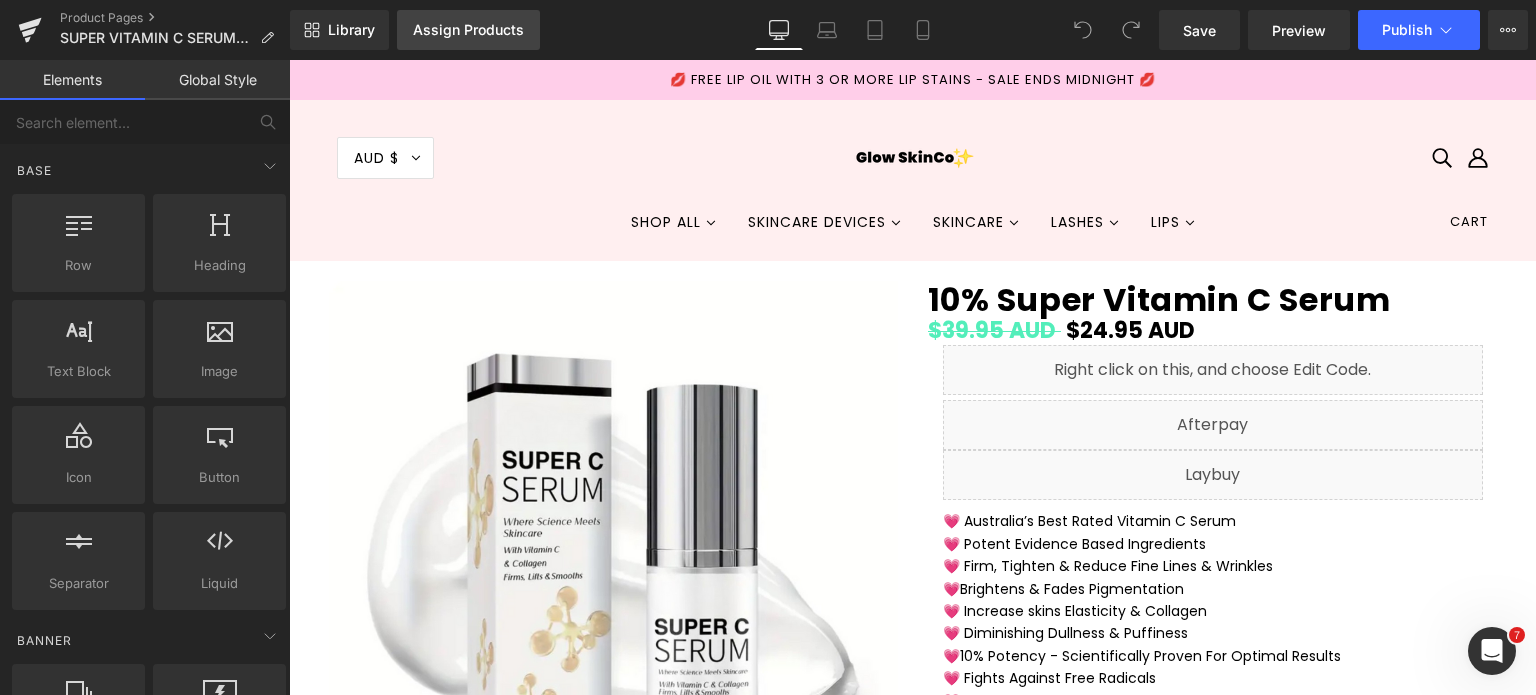 click on "Assign Products" at bounding box center (468, 30) 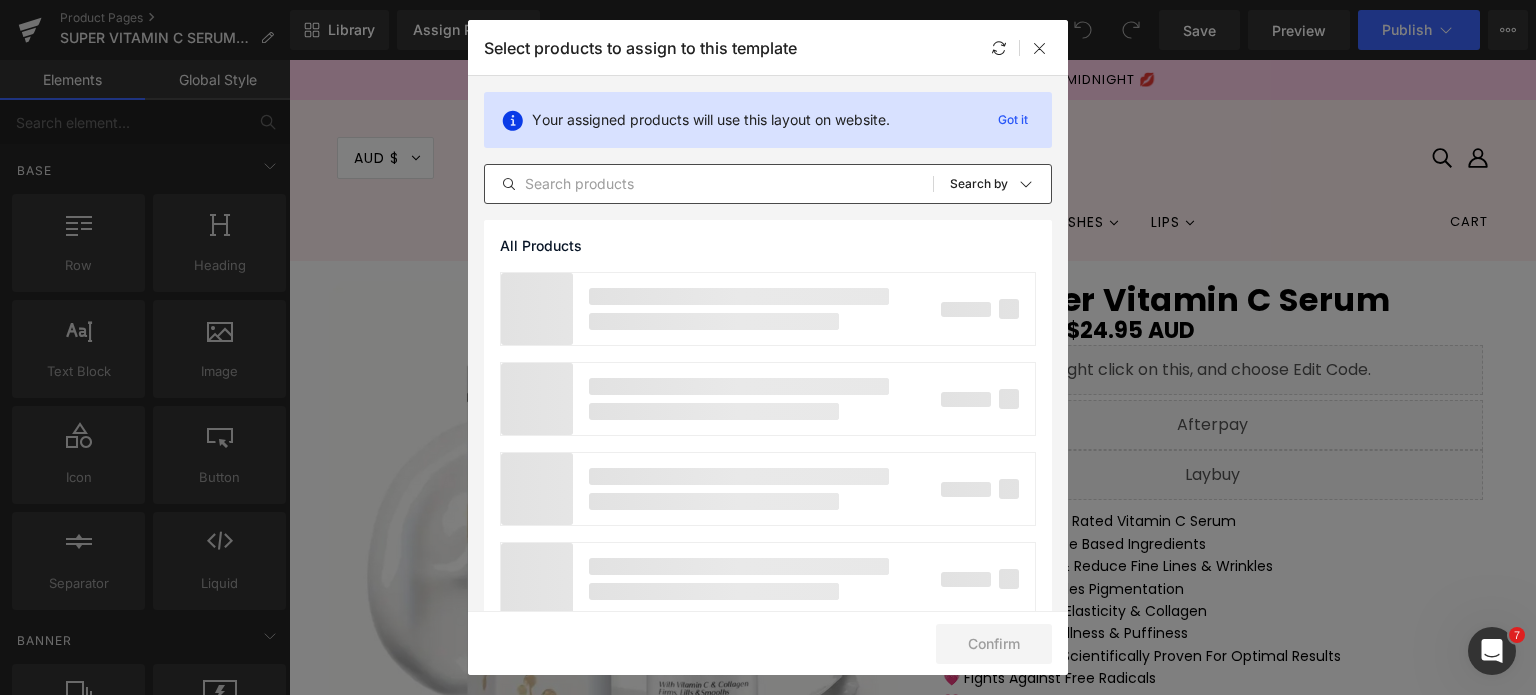 click at bounding box center [709, 184] 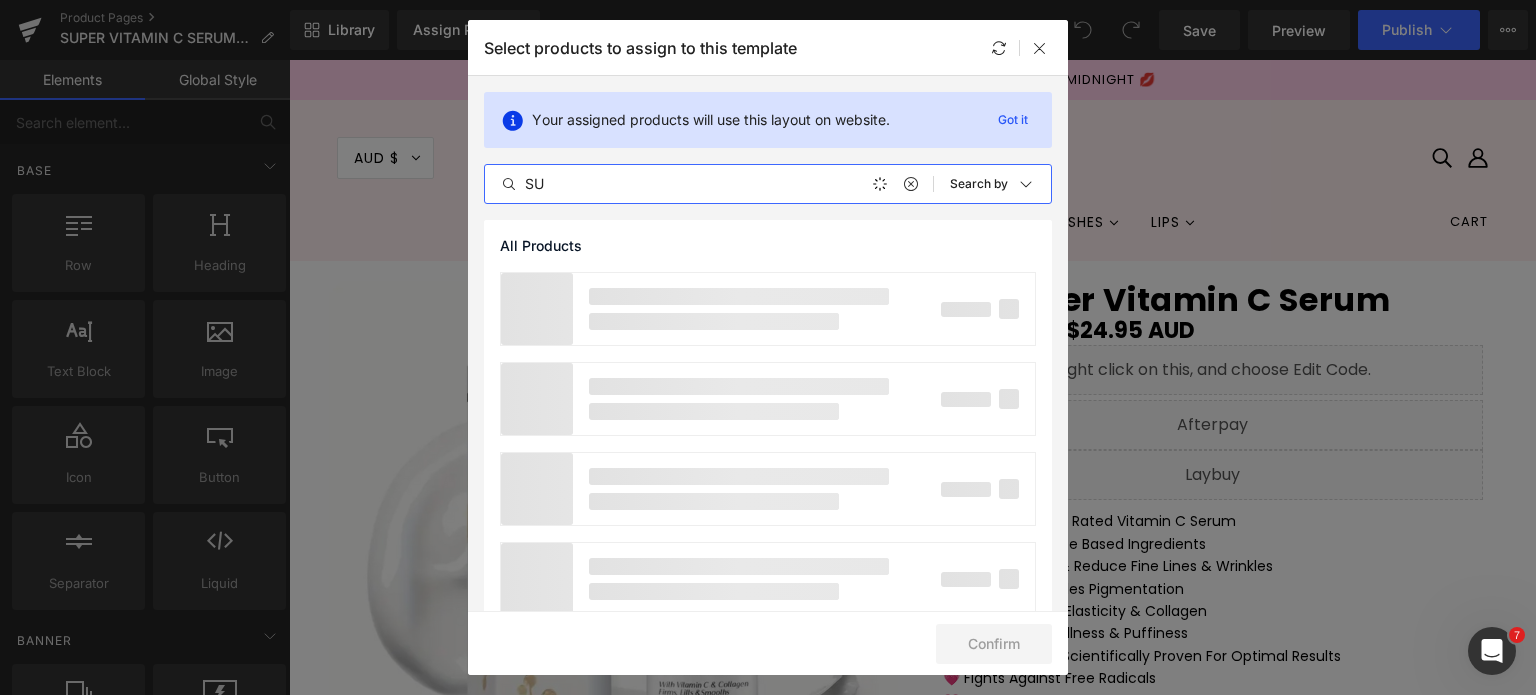 type on "S" 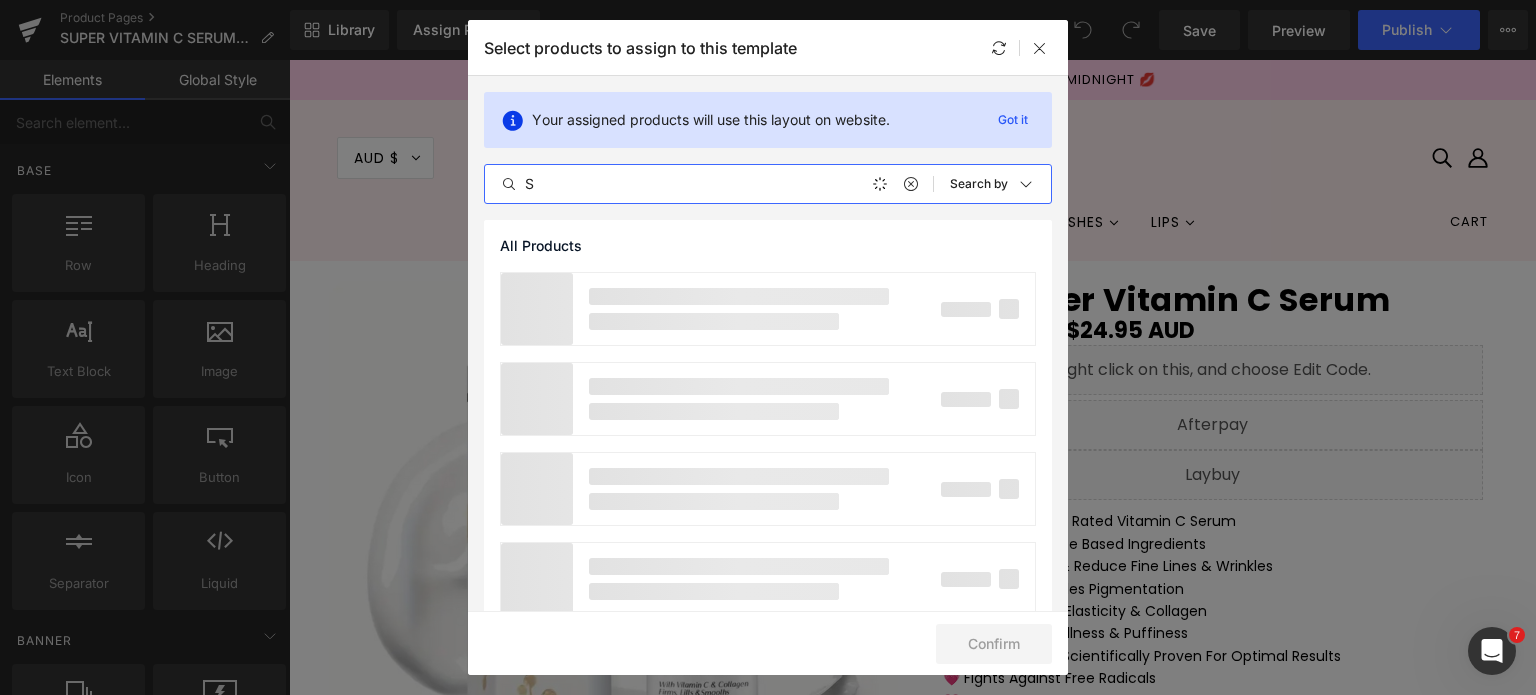 type 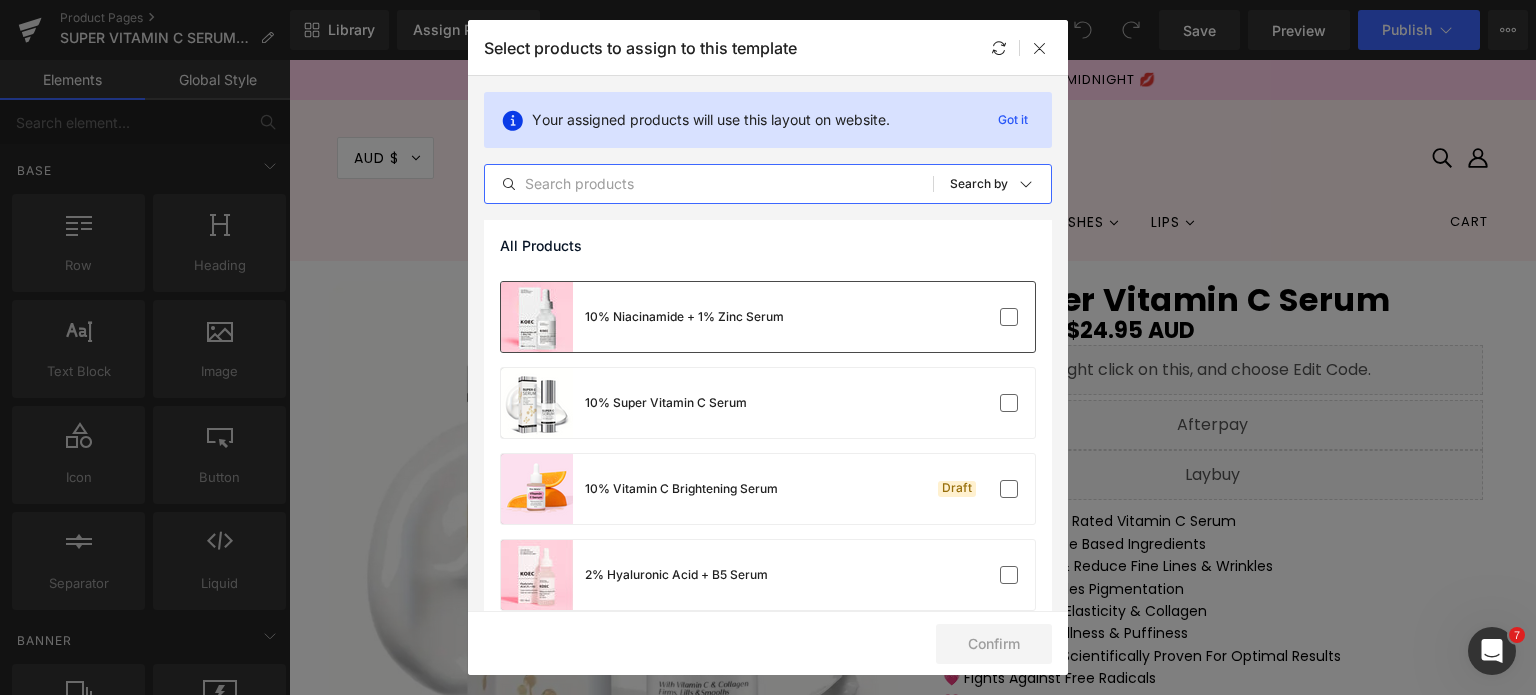 scroll, scrollTop: 100, scrollLeft: 0, axis: vertical 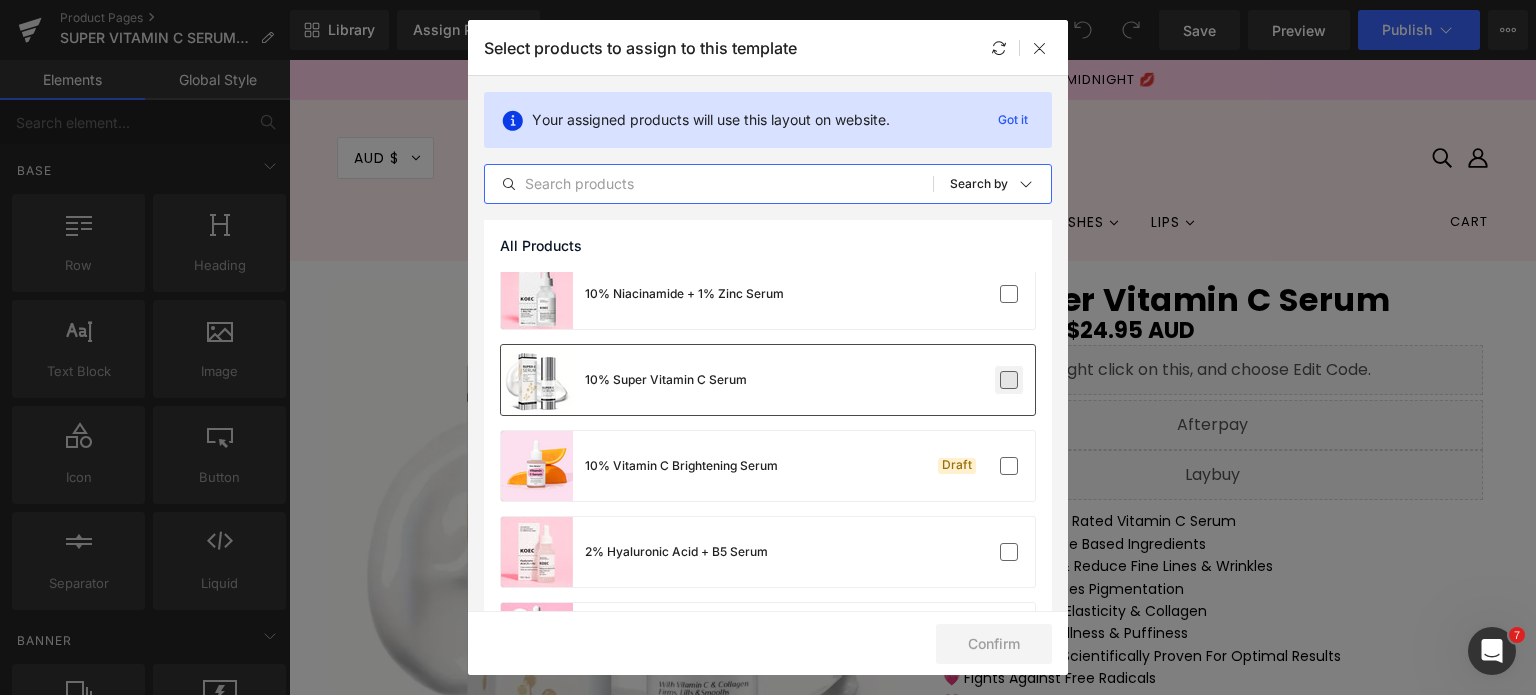 click at bounding box center [1009, 380] 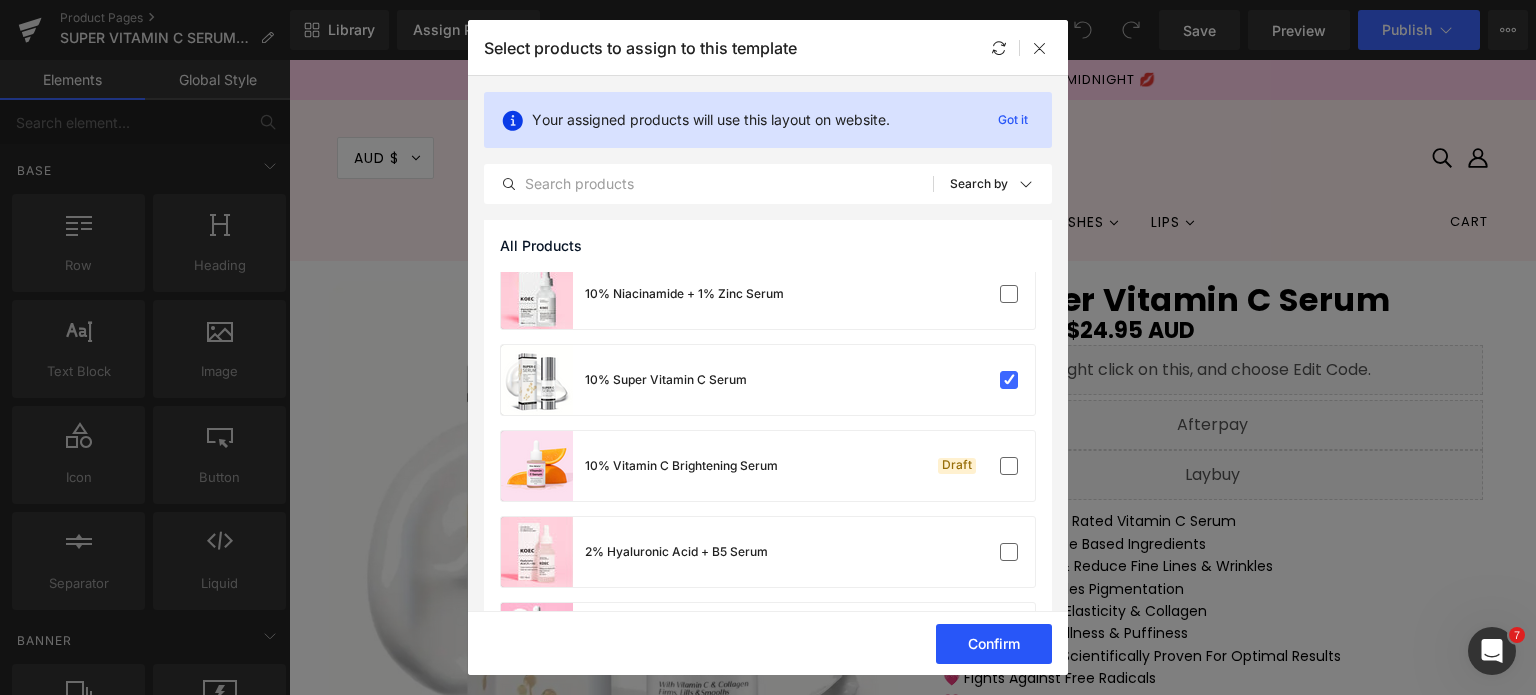 click on "Confirm" at bounding box center [994, 644] 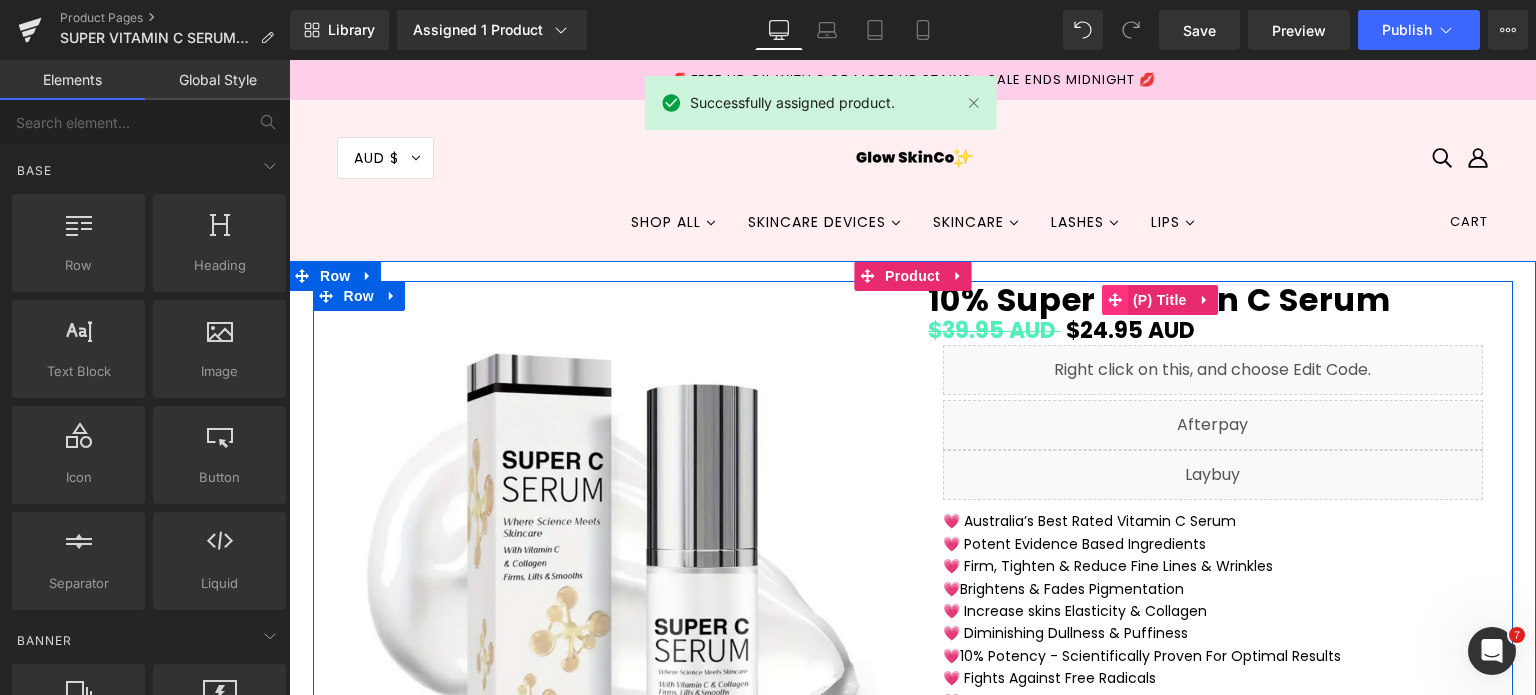 click at bounding box center [1115, 300] 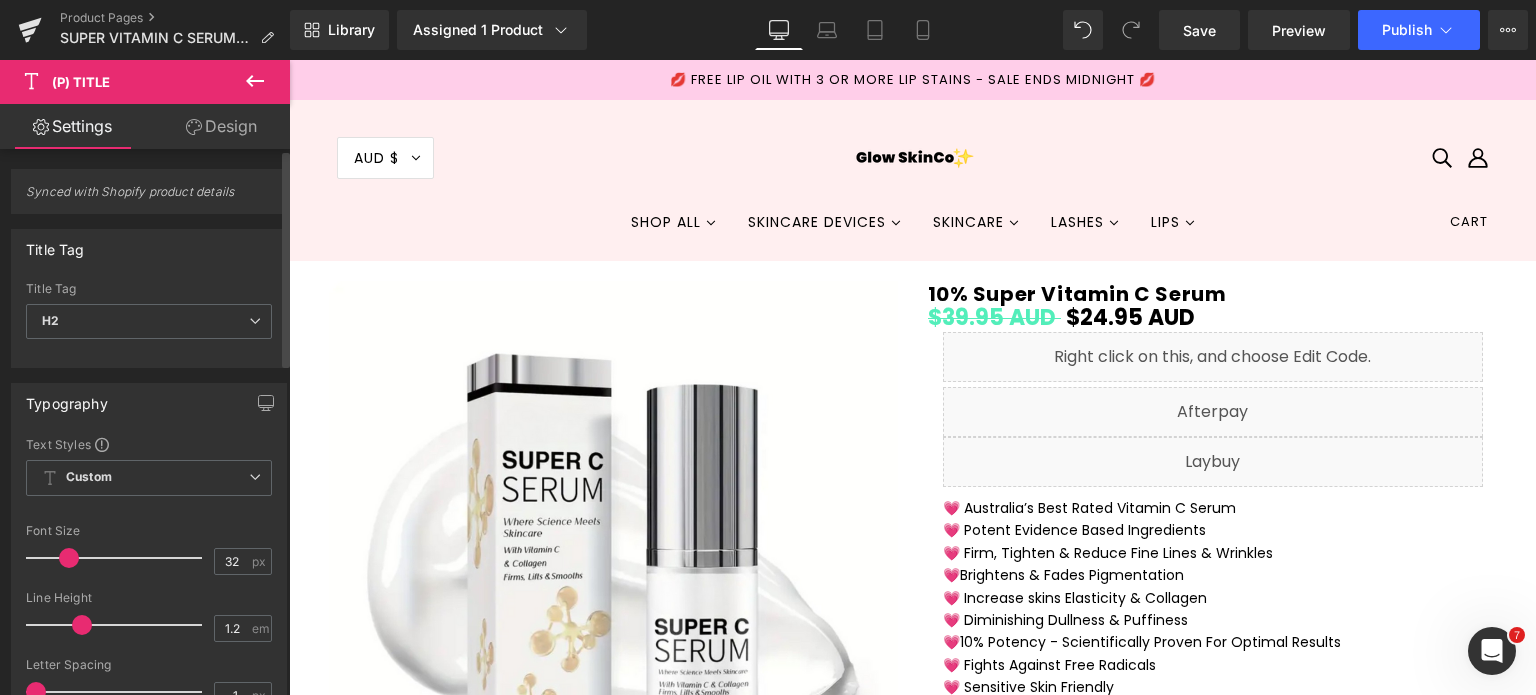 drag, startPoint x: 87, startPoint y: 560, endPoint x: 68, endPoint y: 562, distance: 19.104973 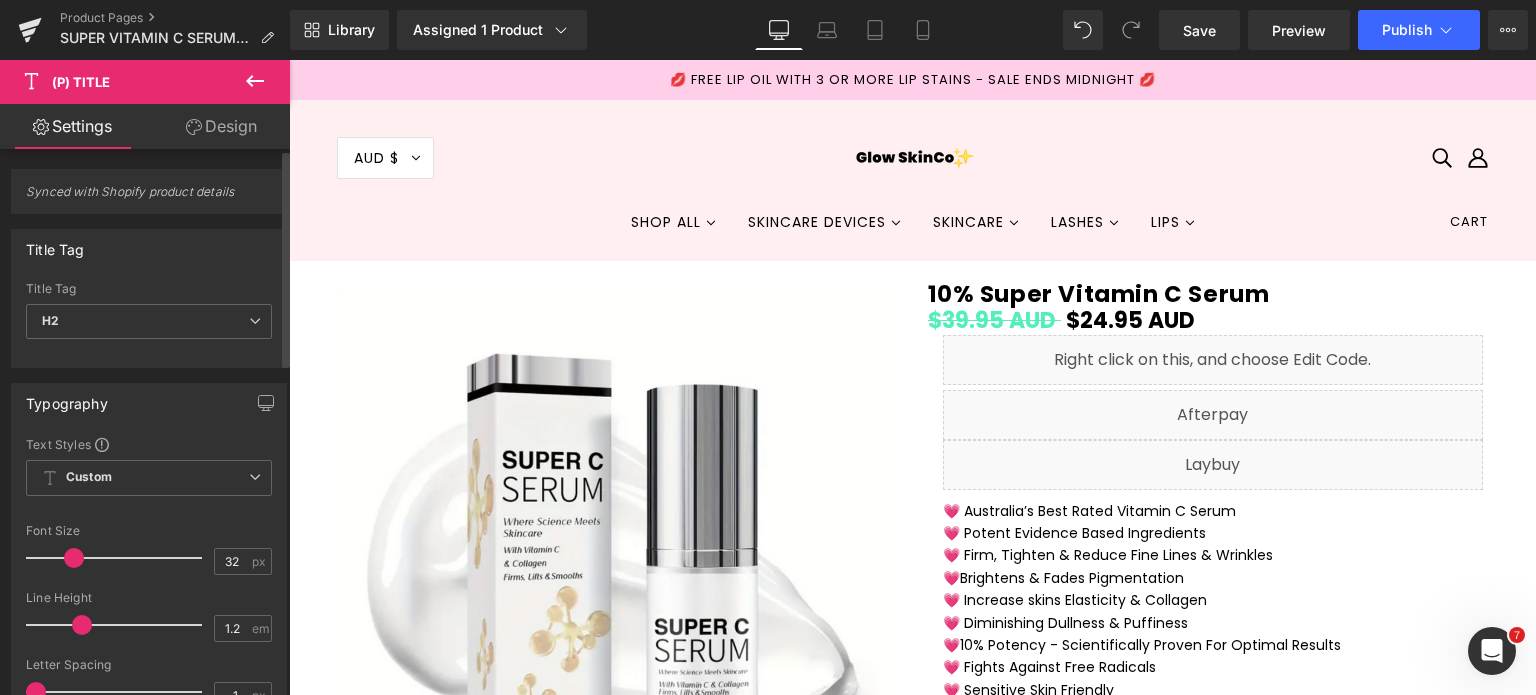 click at bounding box center (119, 558) 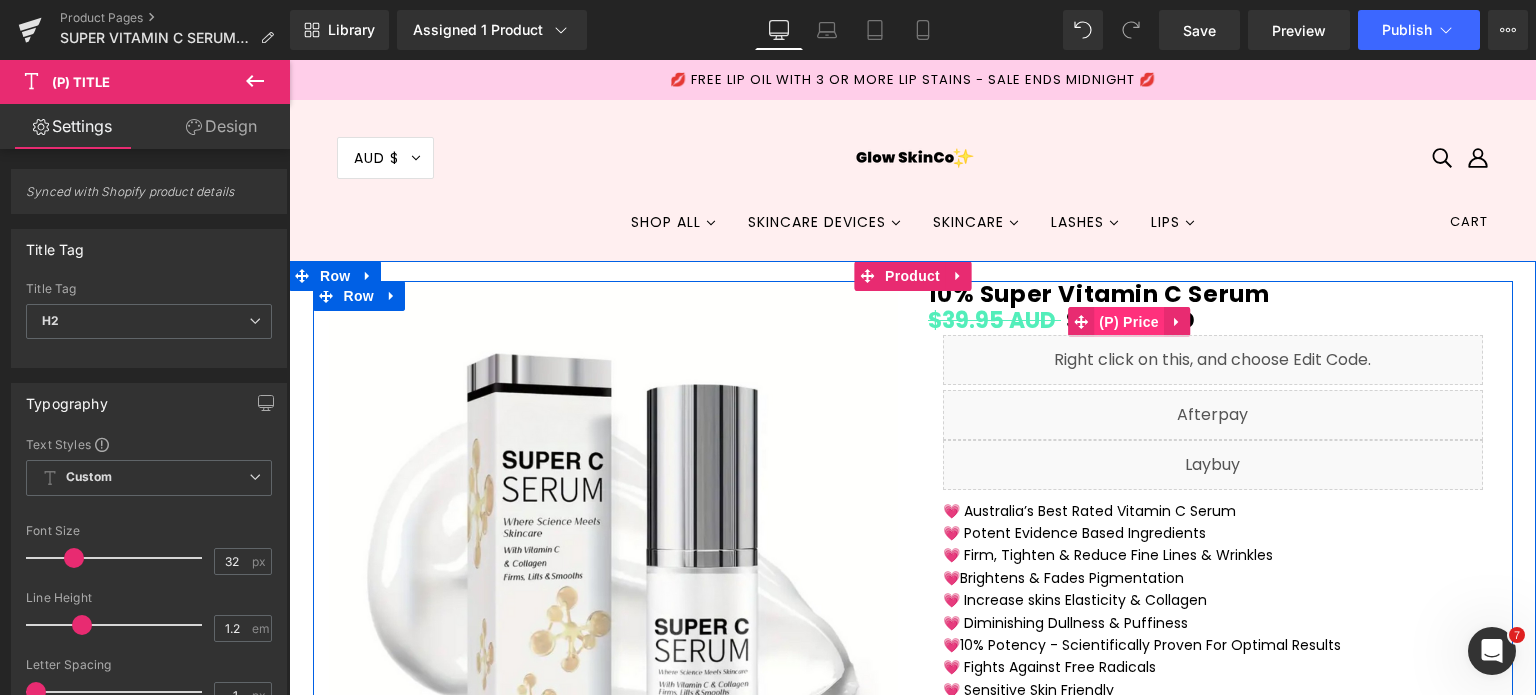 click on "(P) Price" at bounding box center [1129, 322] 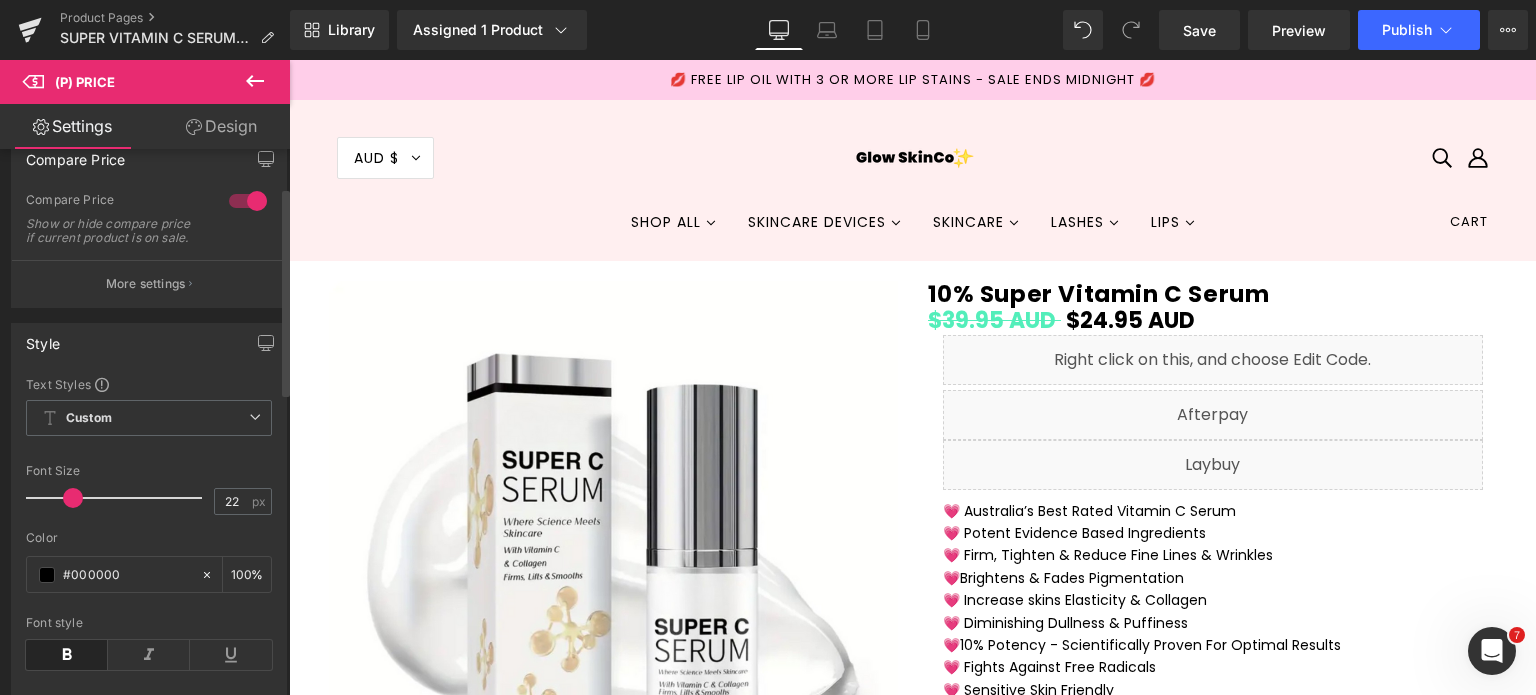 scroll, scrollTop: 100, scrollLeft: 0, axis: vertical 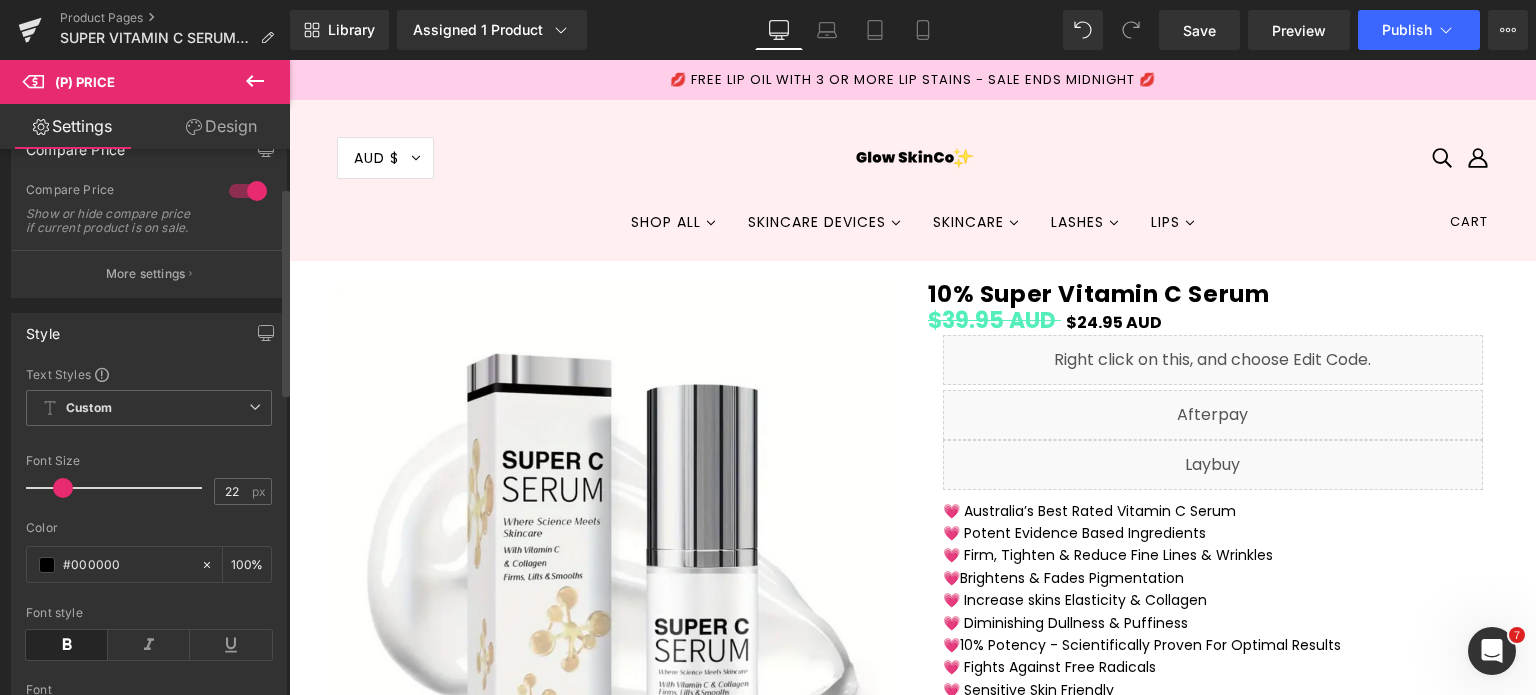 drag, startPoint x: 68, startPoint y: 504, endPoint x: 58, endPoint y: 505, distance: 10.049875 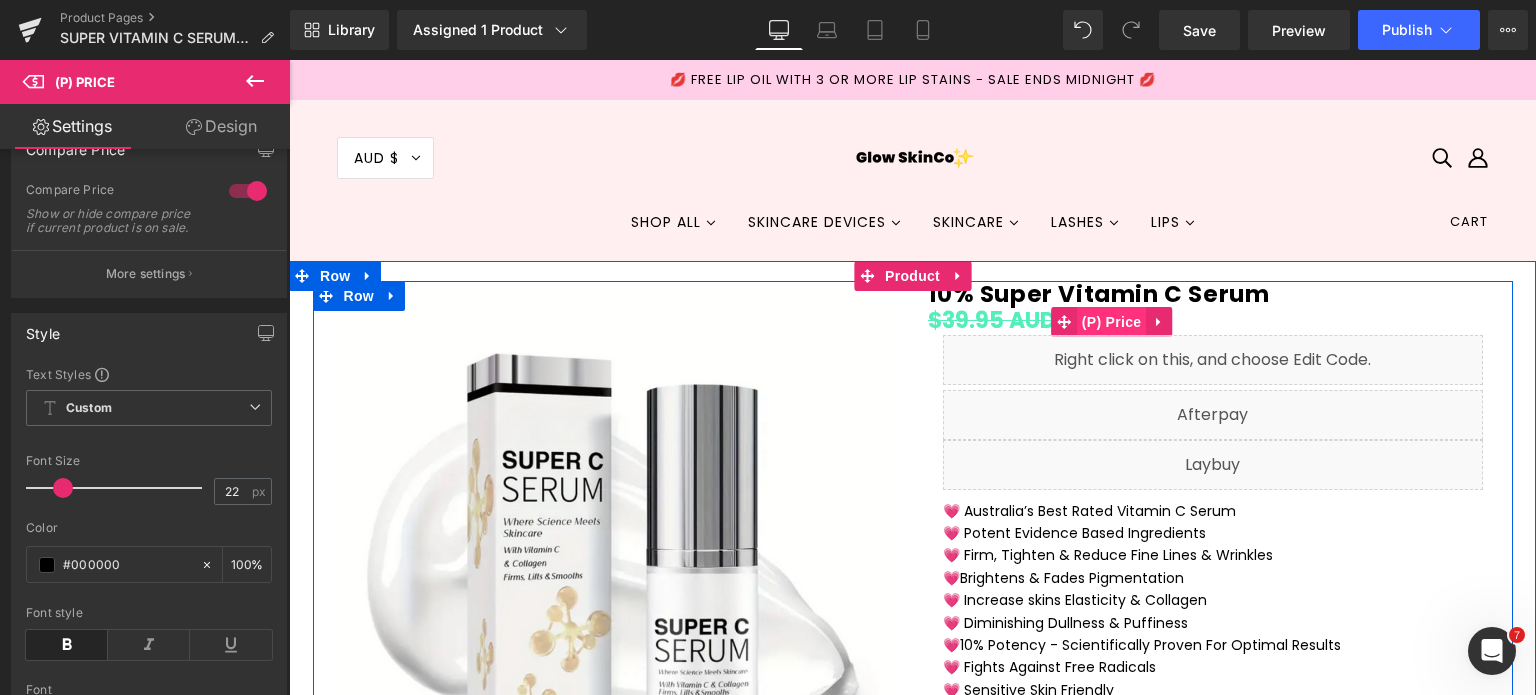 click on "(P) Price" at bounding box center [1112, 322] 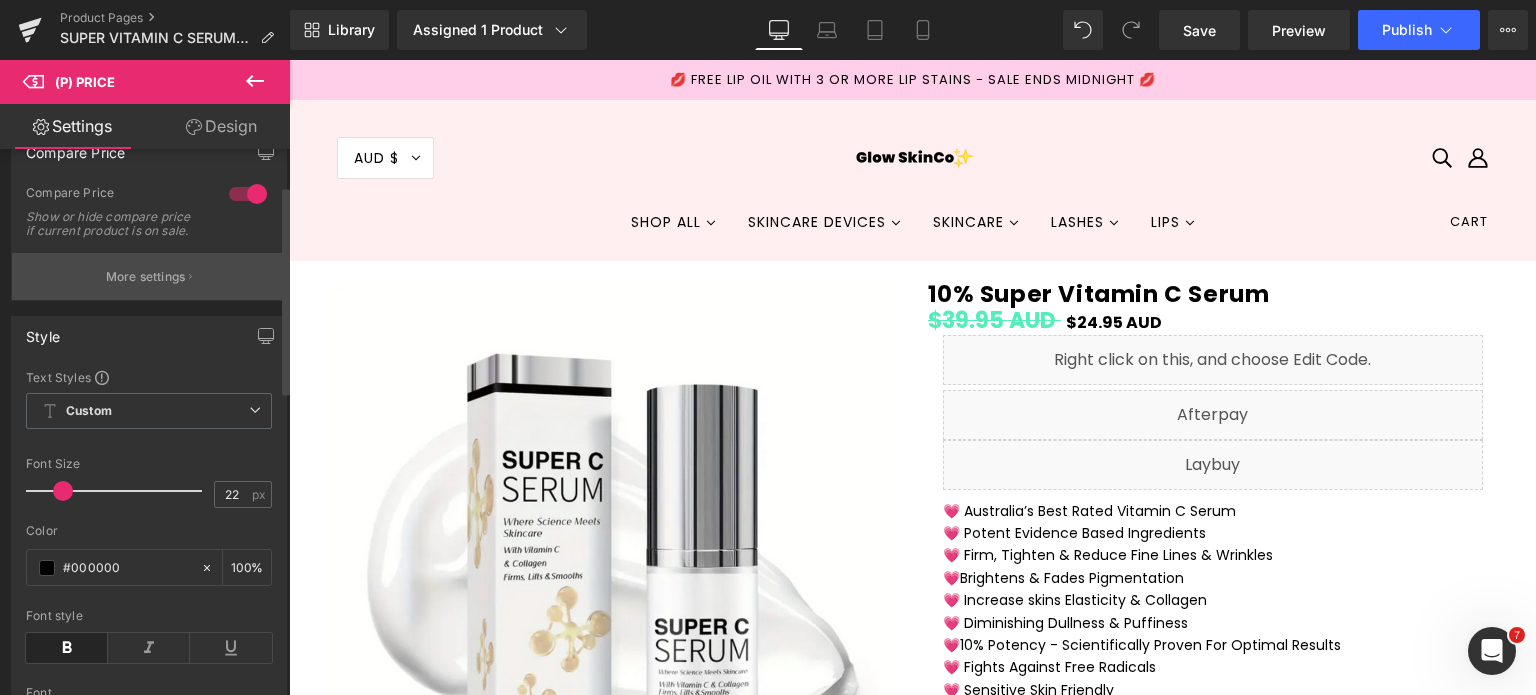 scroll, scrollTop: 0, scrollLeft: 0, axis: both 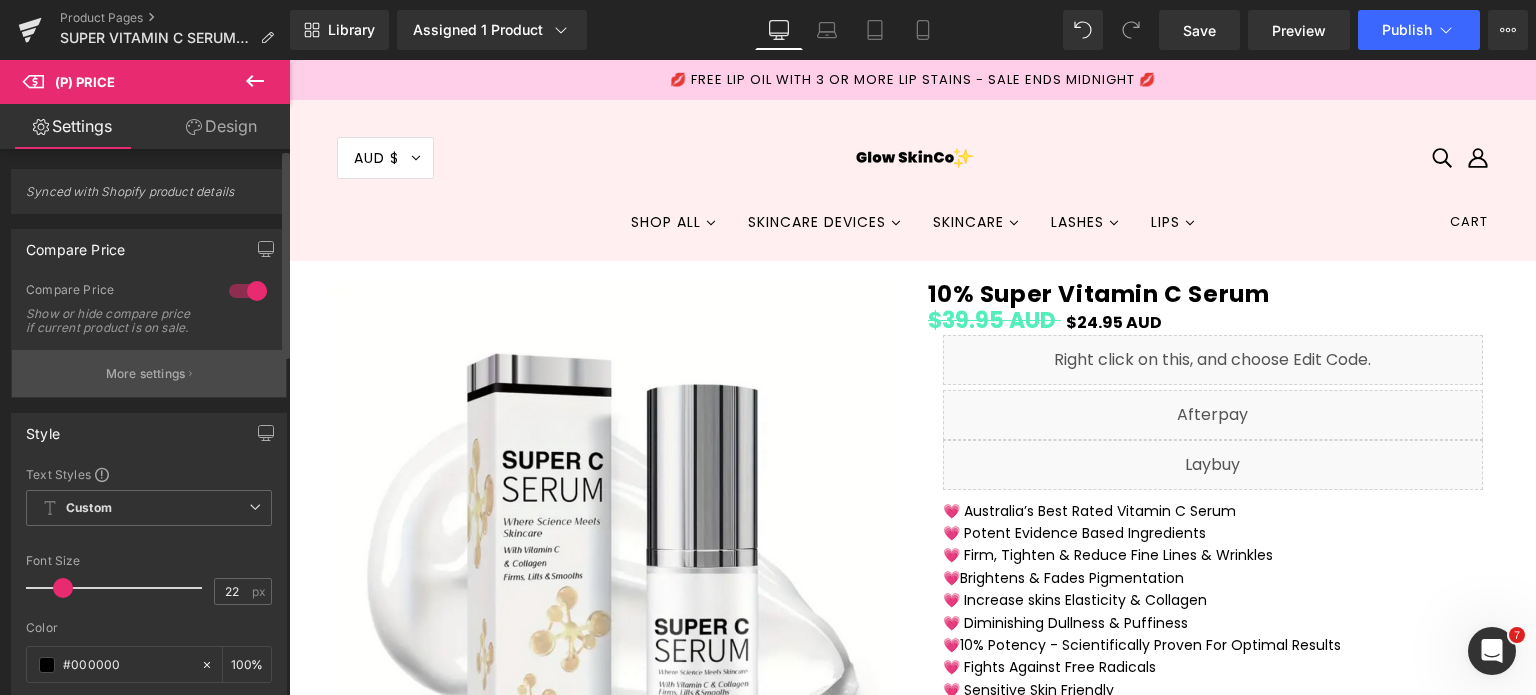 click on "More settings" at bounding box center (149, 373) 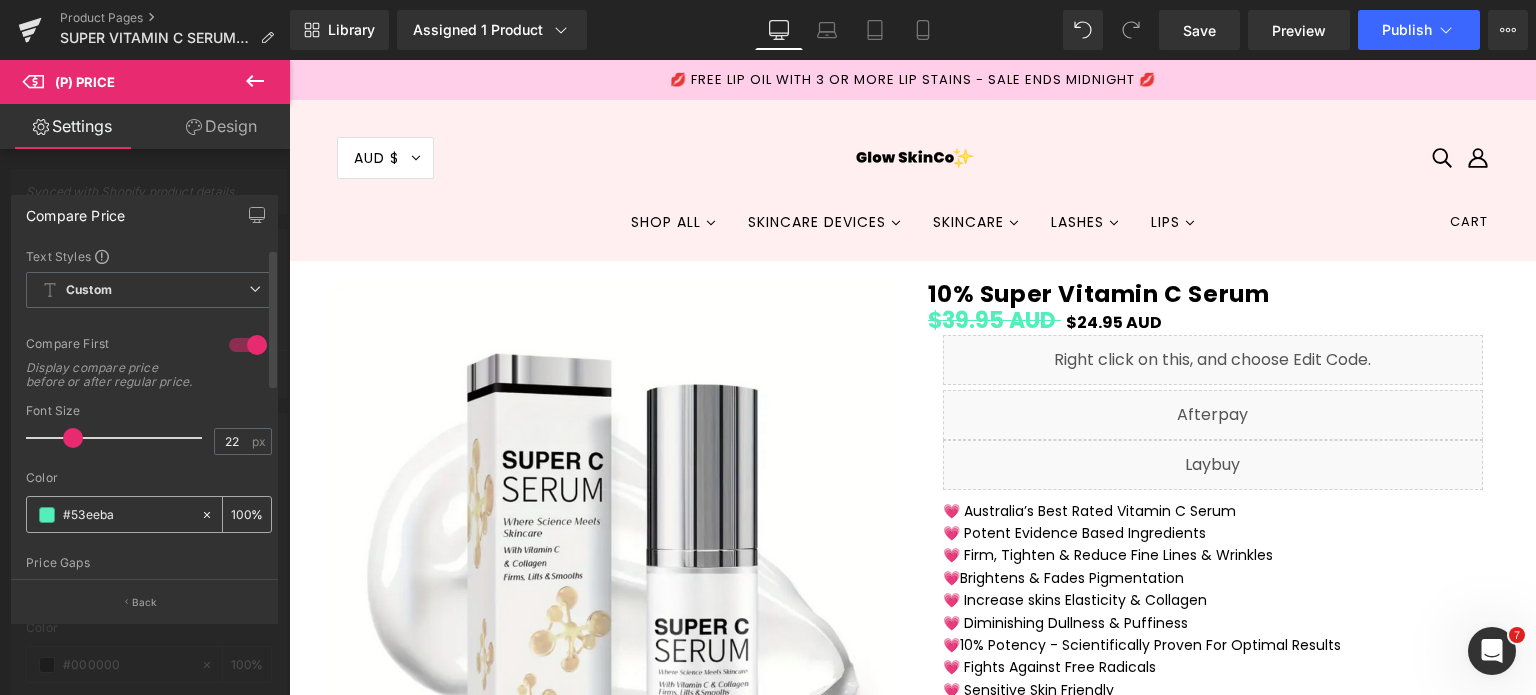 click at bounding box center (47, 515) 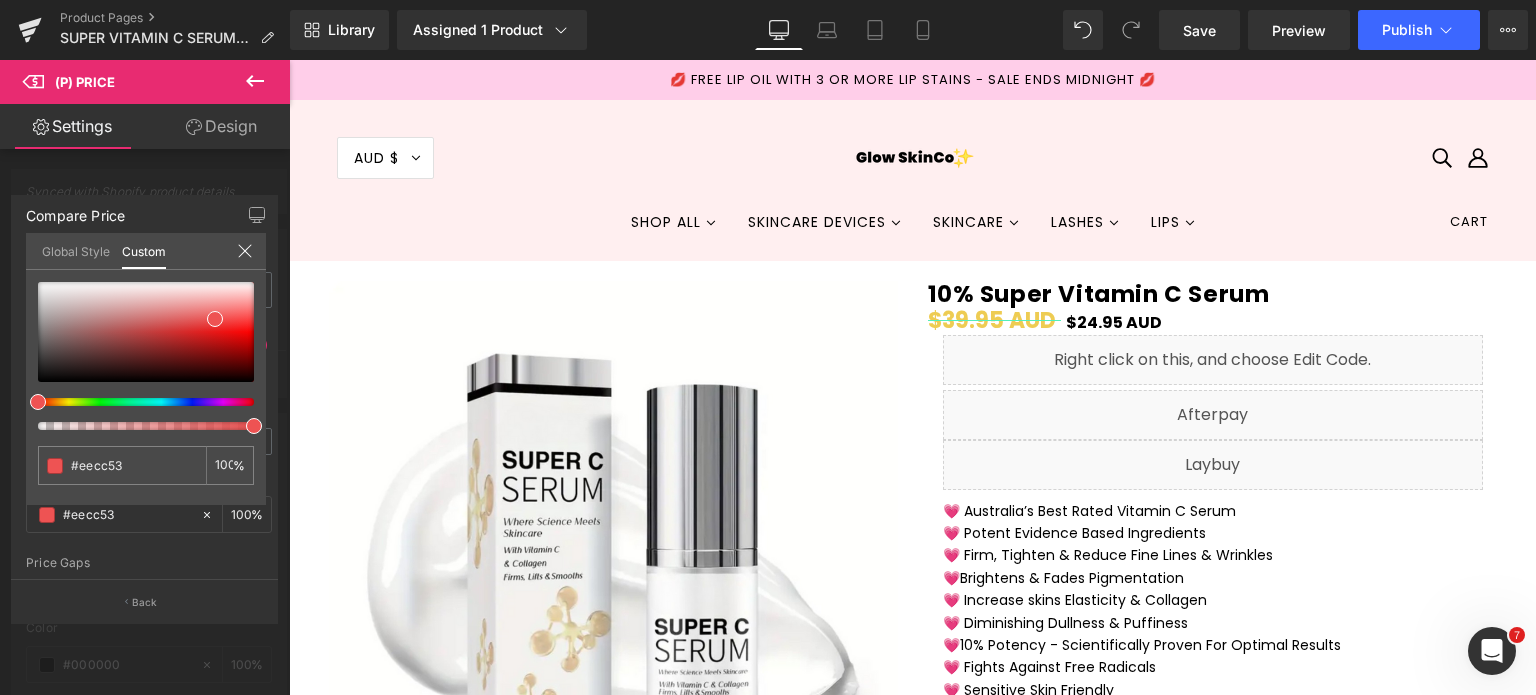 drag, startPoint x: 132, startPoint y: 404, endPoint x: 6, endPoint y: 402, distance: 126.01587 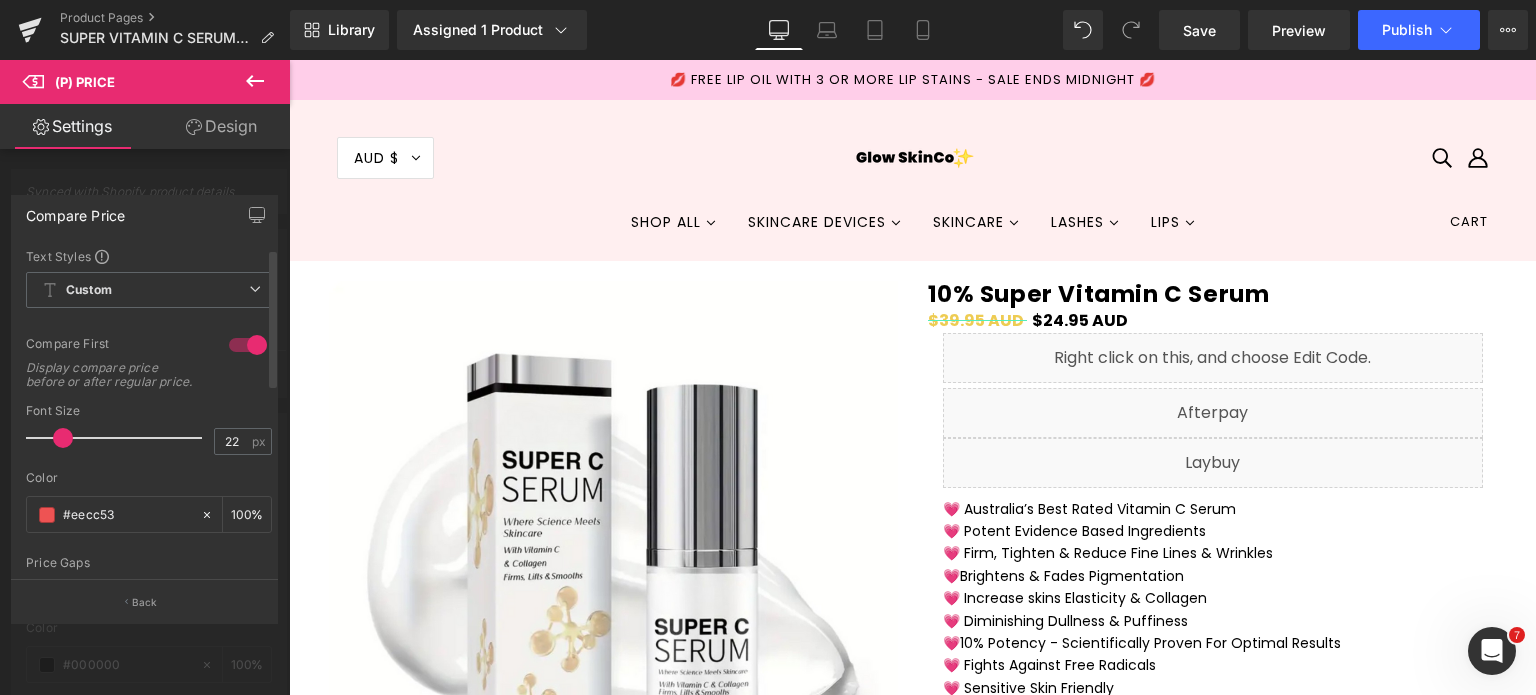 drag, startPoint x: 72, startPoint y: 447, endPoint x: 62, endPoint y: 449, distance: 10.198039 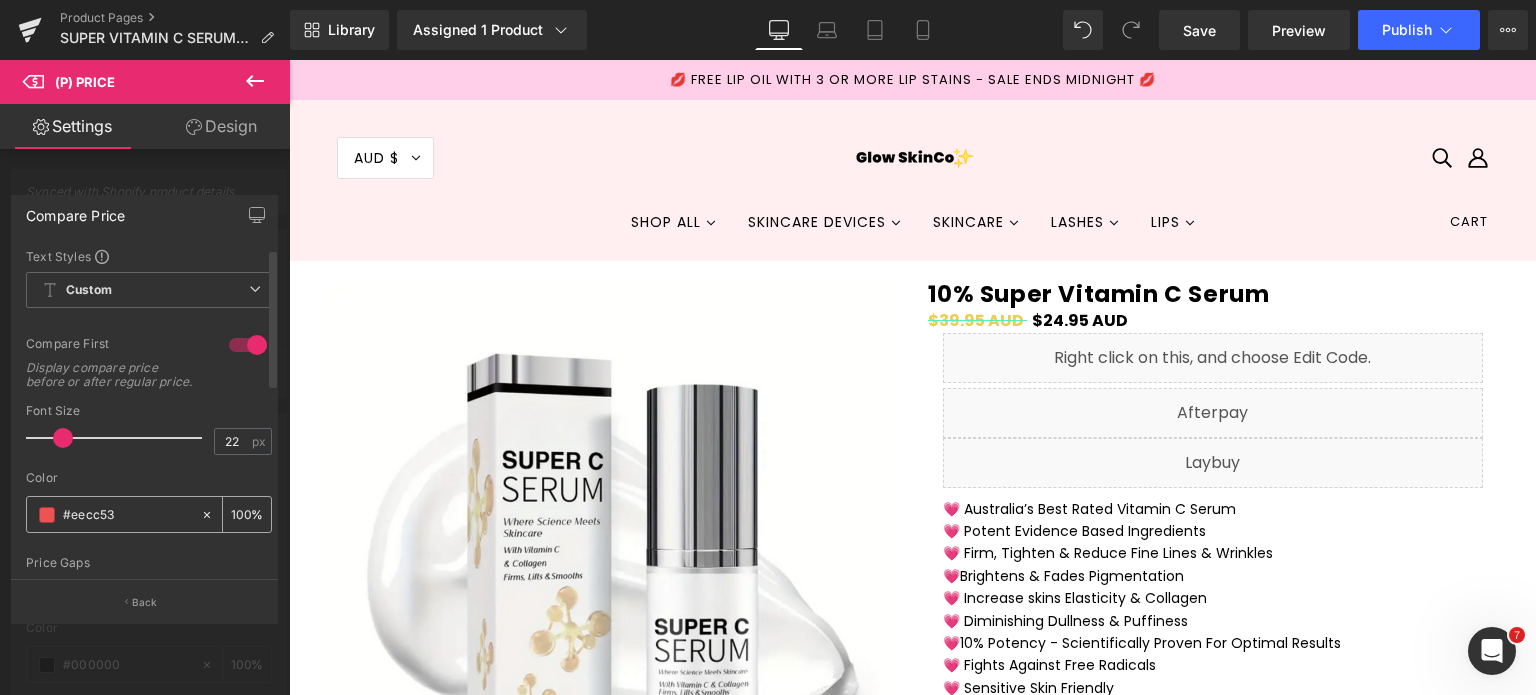 click on "#53eeba" at bounding box center [113, 514] 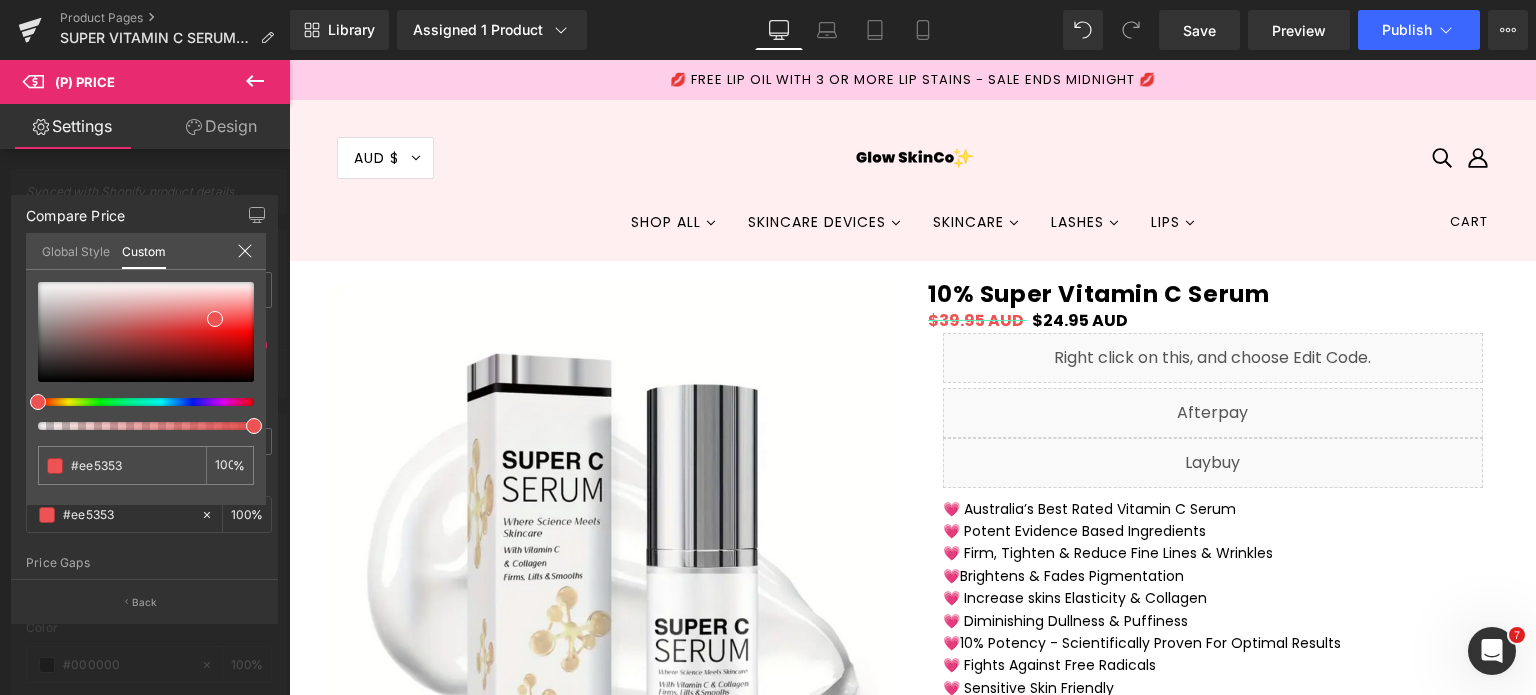 drag, startPoint x: 65, startPoint y: 406, endPoint x: 28, endPoint y: 410, distance: 37.215588 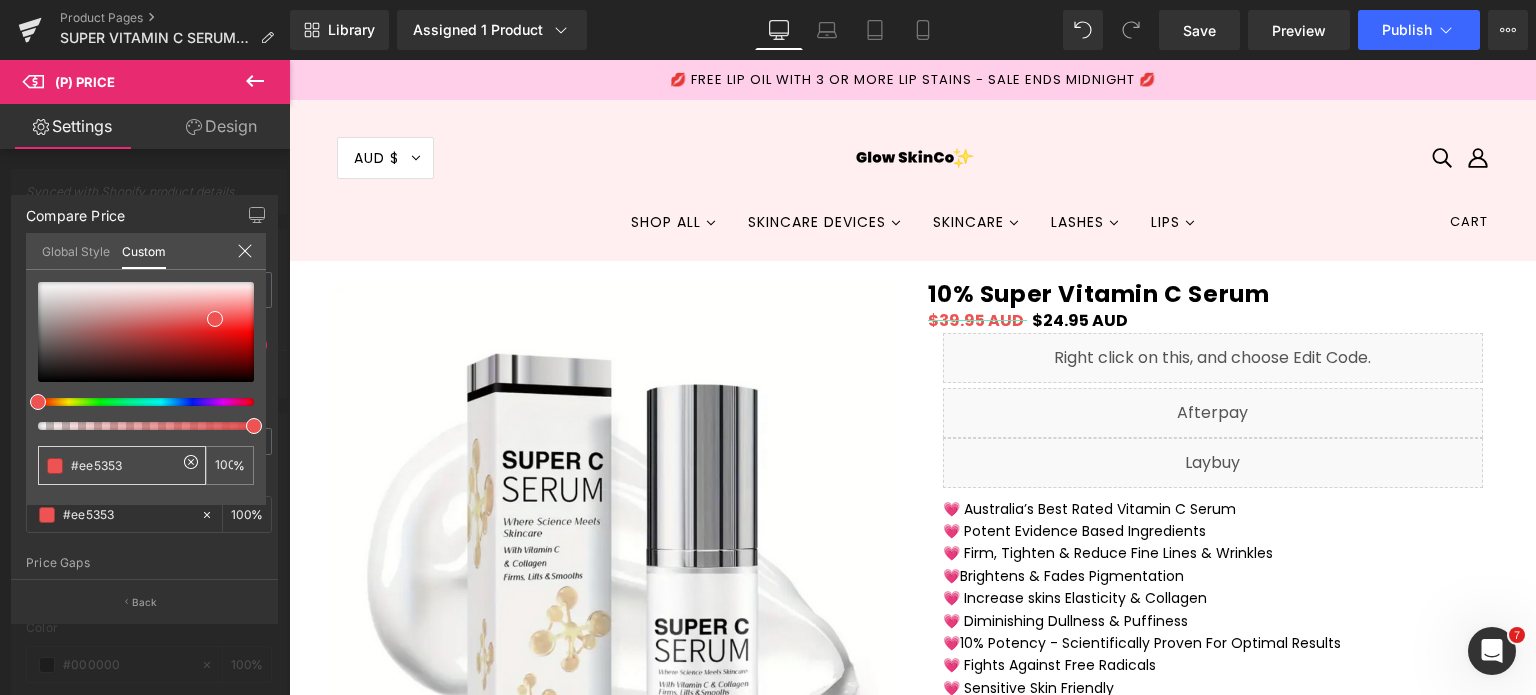 drag, startPoint x: 124, startPoint y: 464, endPoint x: 67, endPoint y: 473, distance: 57.706154 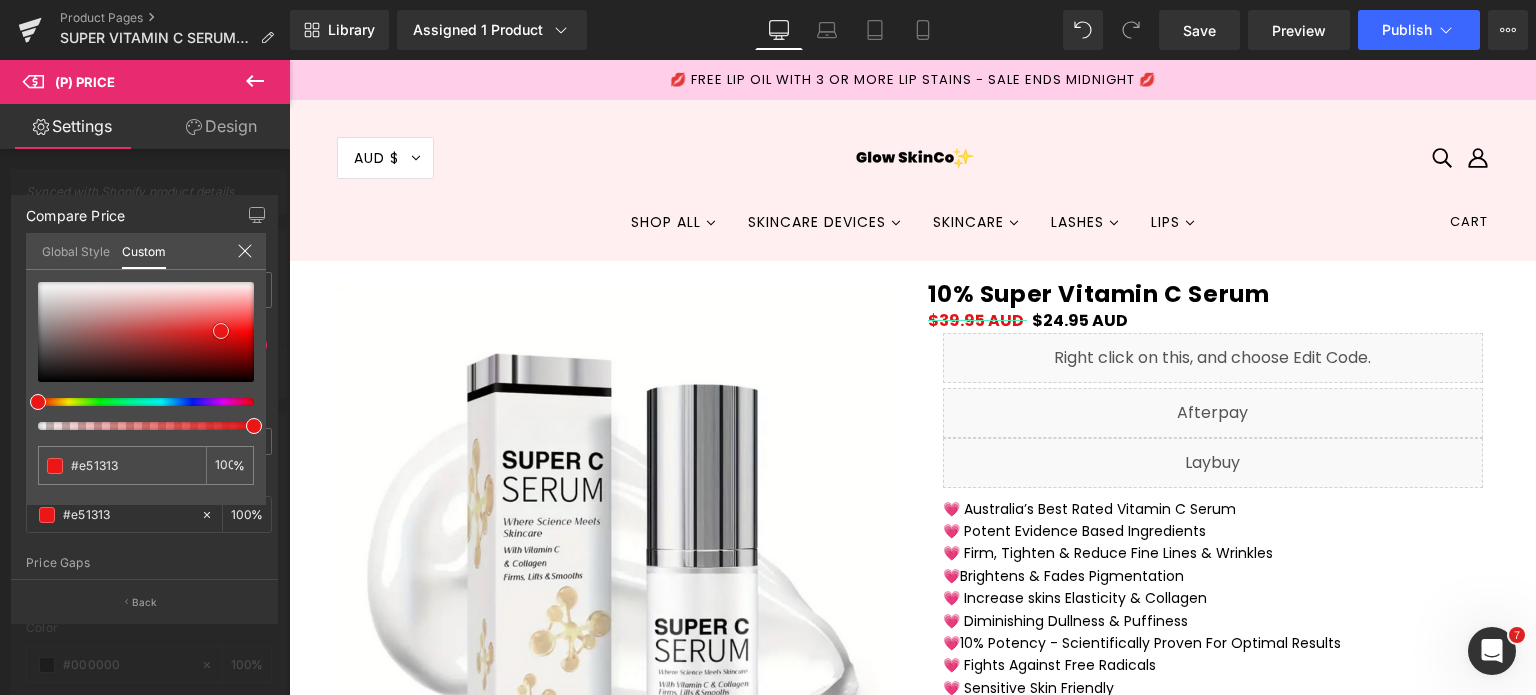 drag, startPoint x: 221, startPoint y: 315, endPoint x: 227, endPoint y: 327, distance: 13.416408 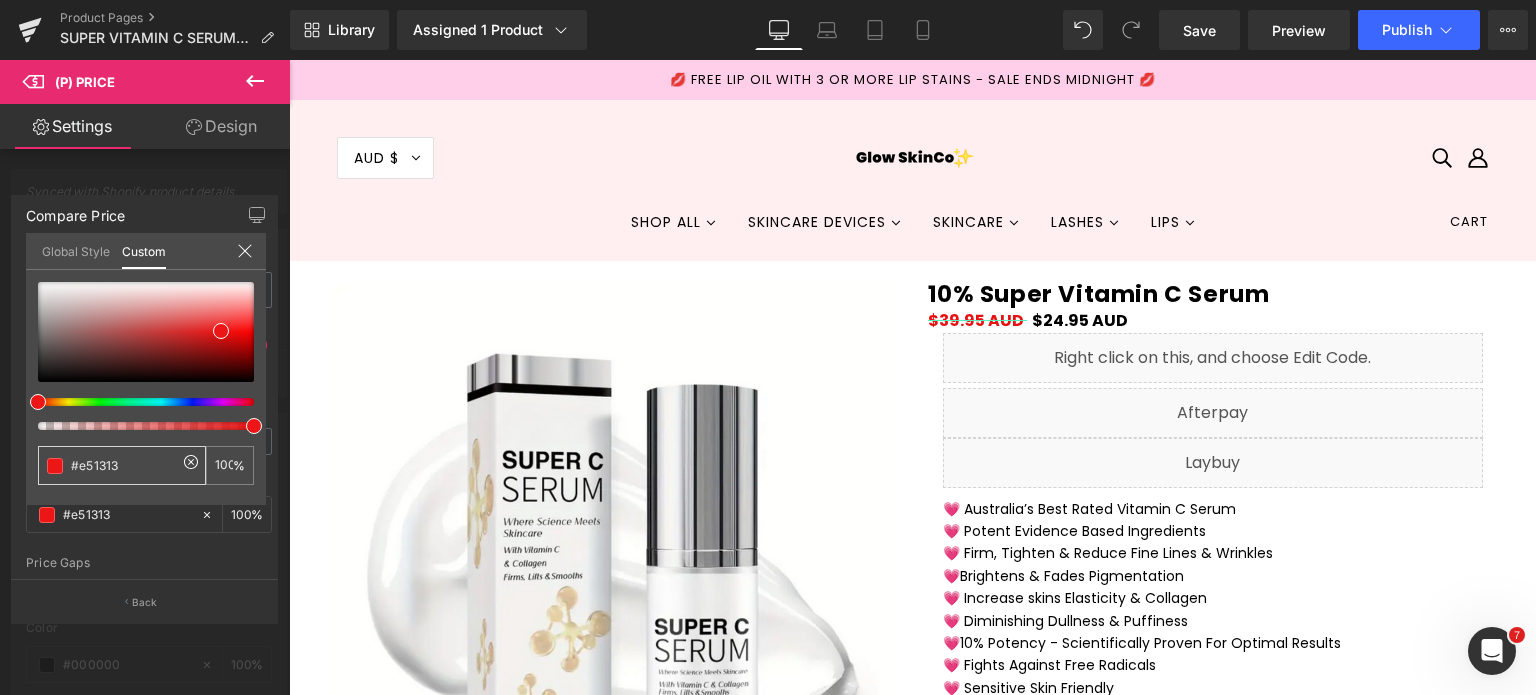 drag, startPoint x: 128, startPoint y: 469, endPoint x: 54, endPoint y: 467, distance: 74.02702 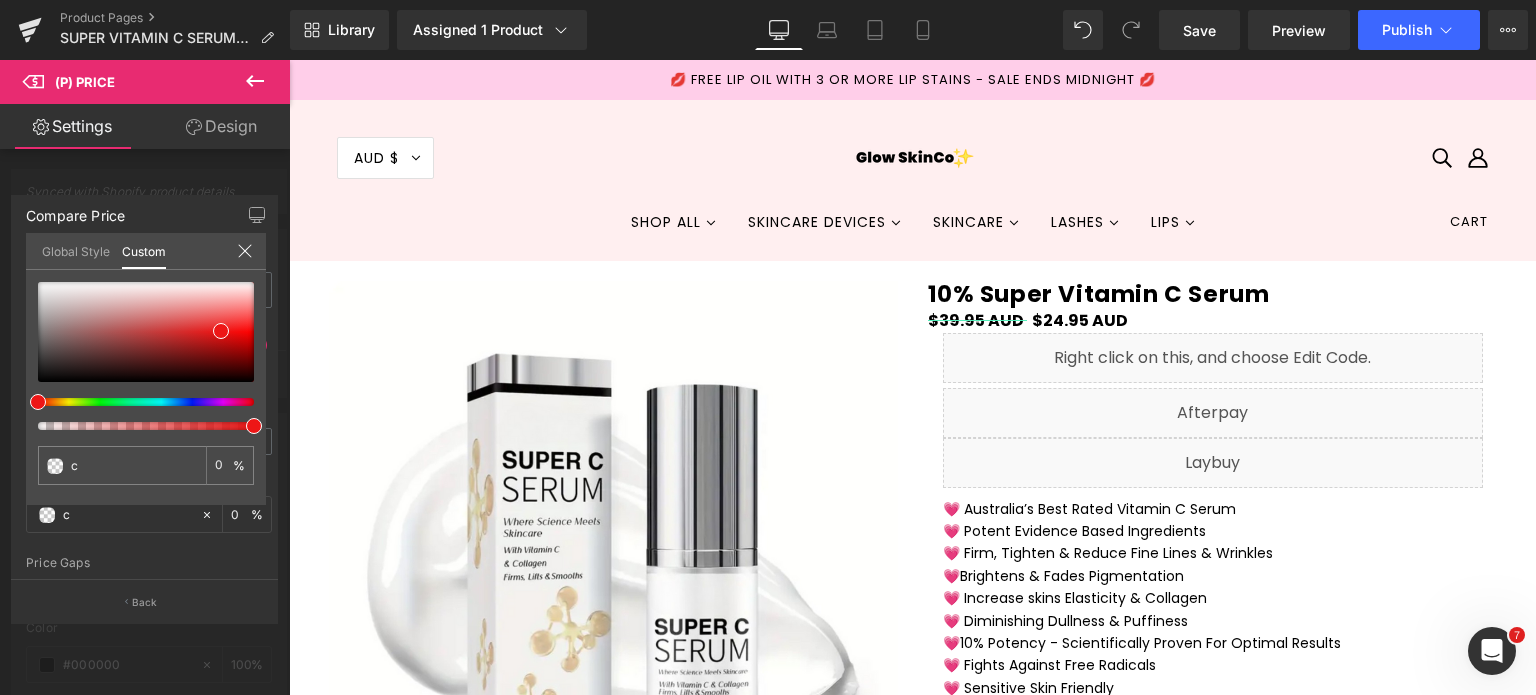 type on "#e51313" 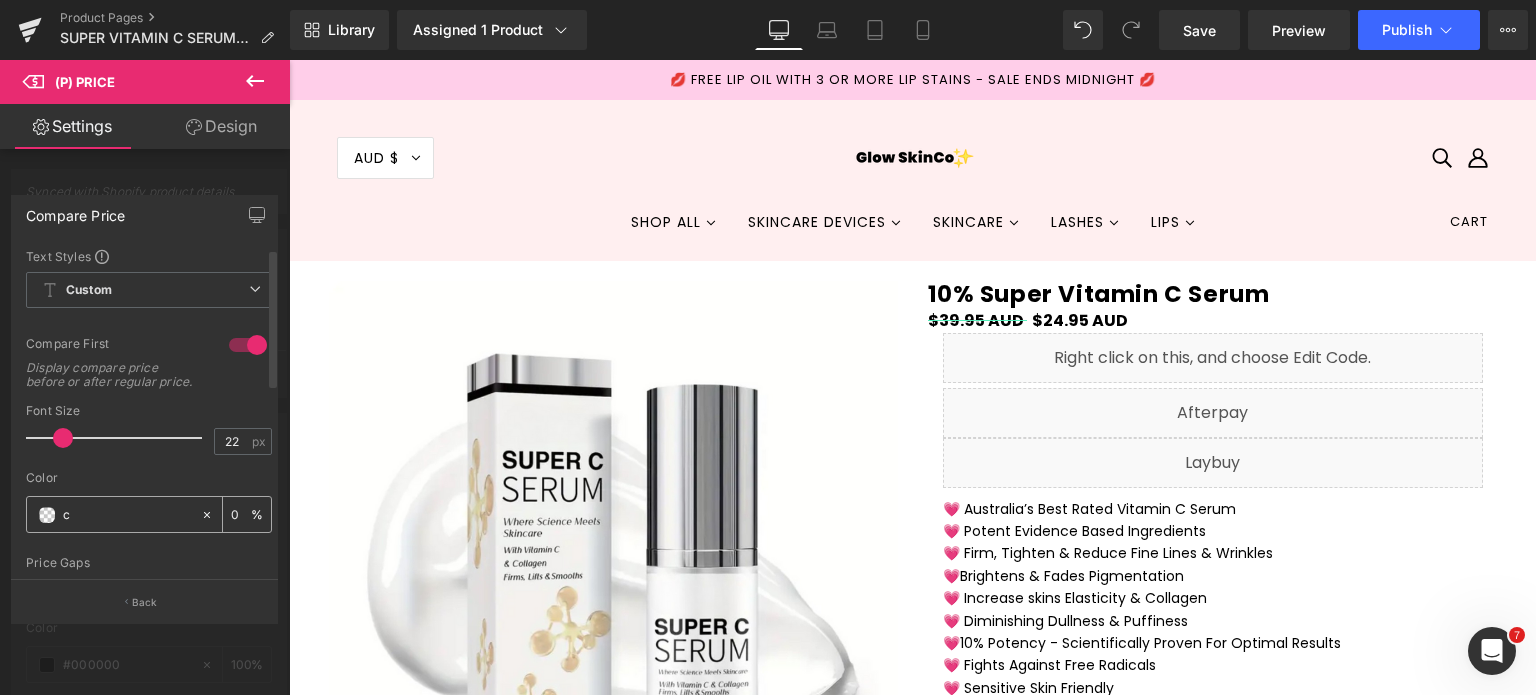 drag, startPoint x: 76, startPoint y: 527, endPoint x: 42, endPoint y: 531, distance: 34.234486 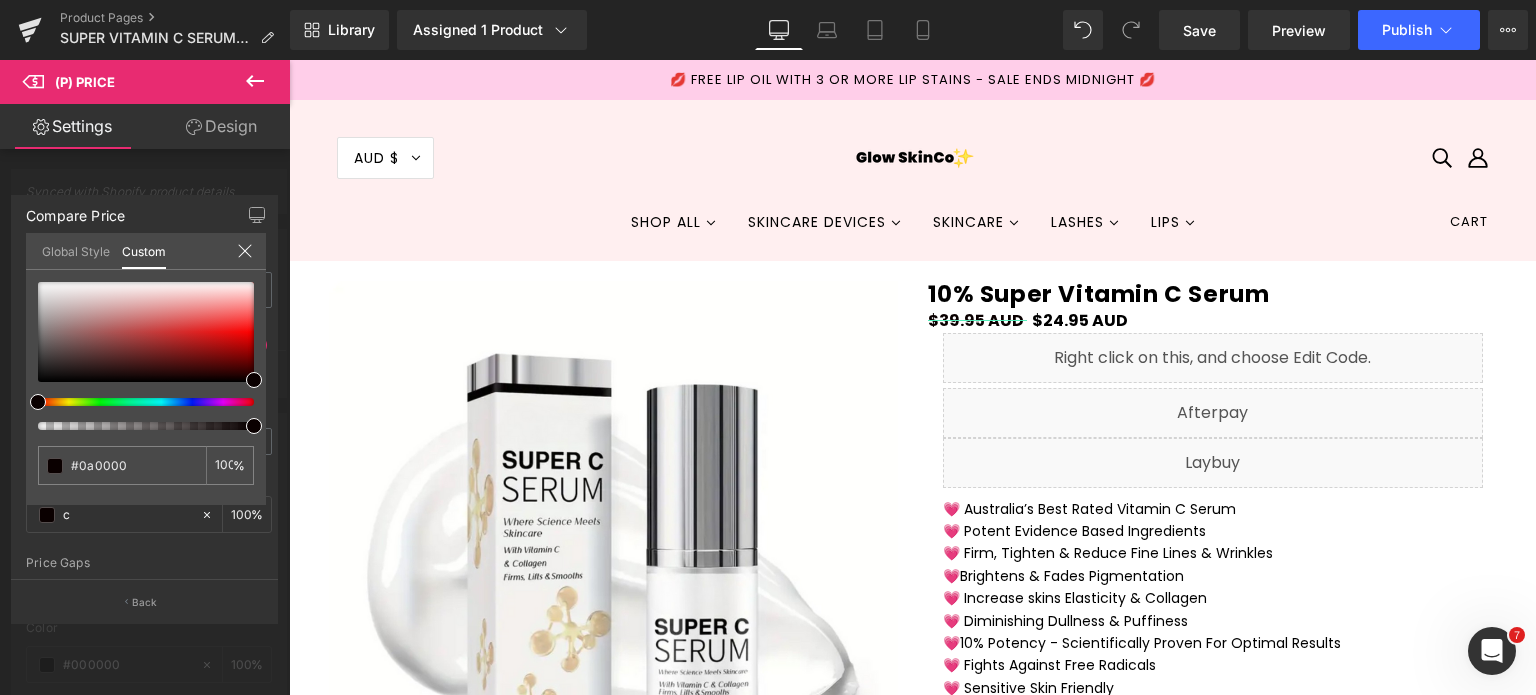 drag, startPoint x: 177, startPoint y: 403, endPoint x: 61, endPoint y: 398, distance: 116.10771 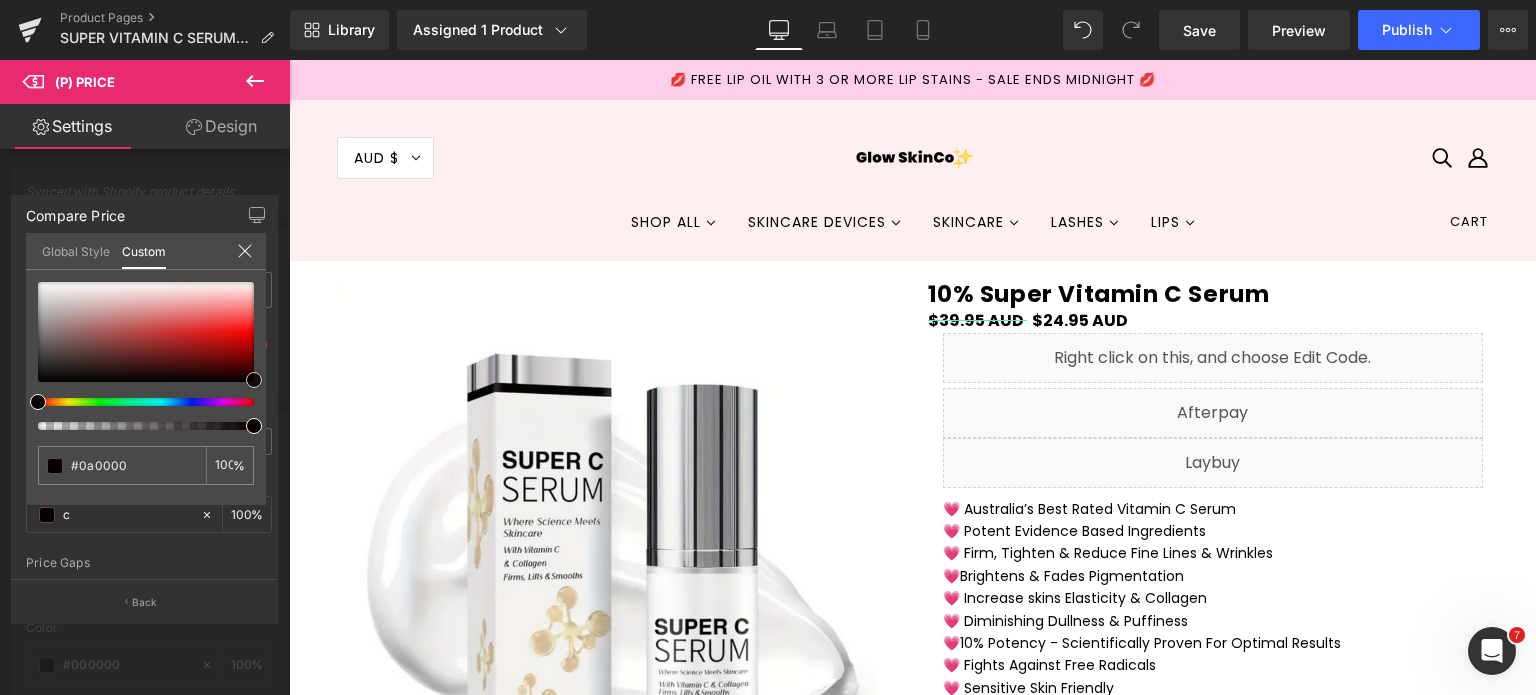 click at bounding box center [146, 332] 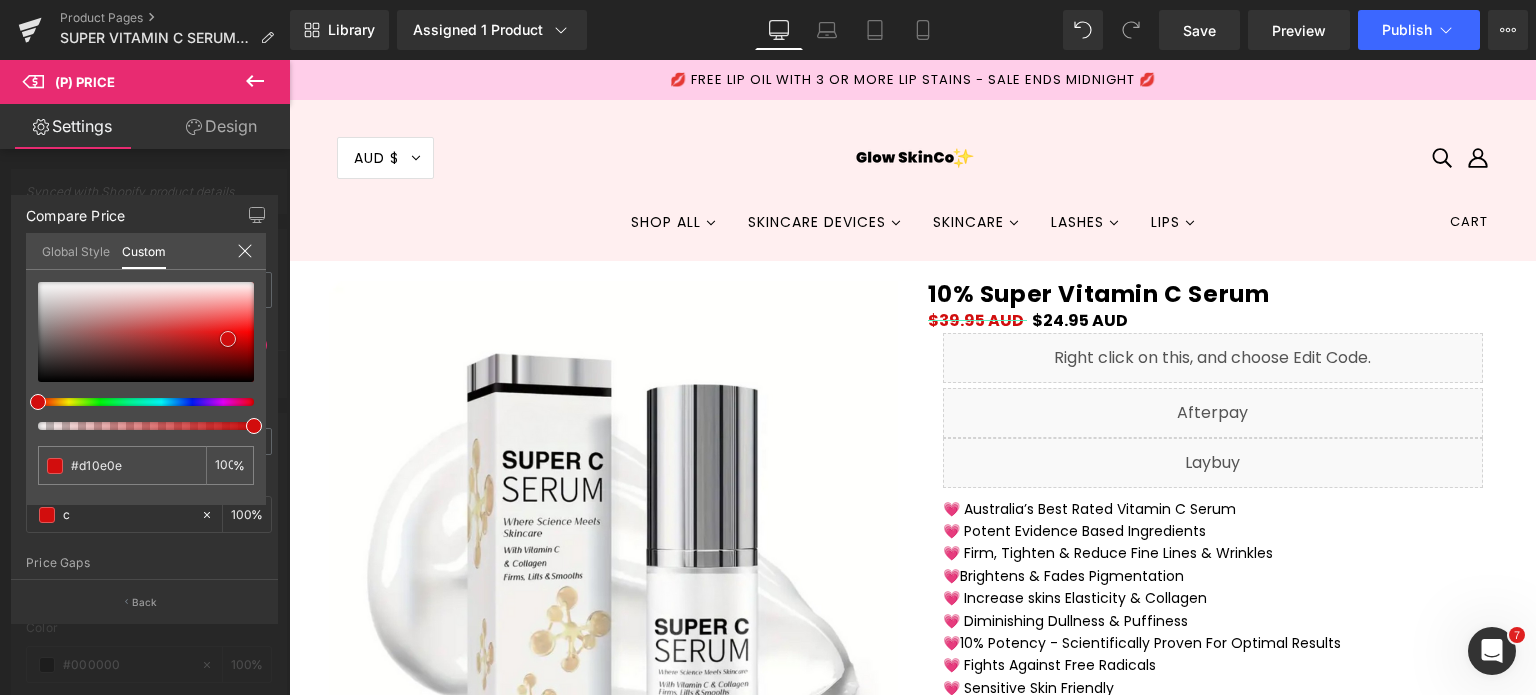 drag, startPoint x: 174, startPoint y: 342, endPoint x: 224, endPoint y: 342, distance: 50 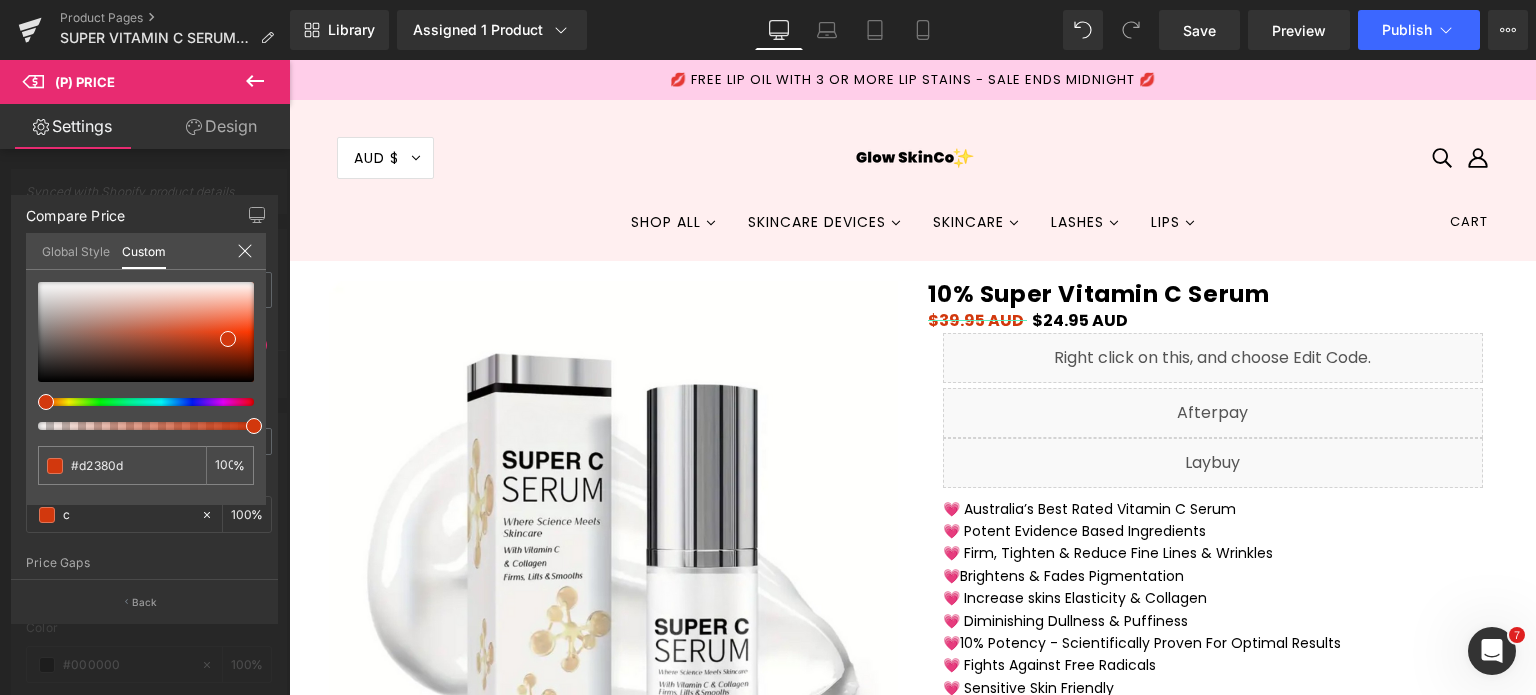 click at bounding box center (46, 402) 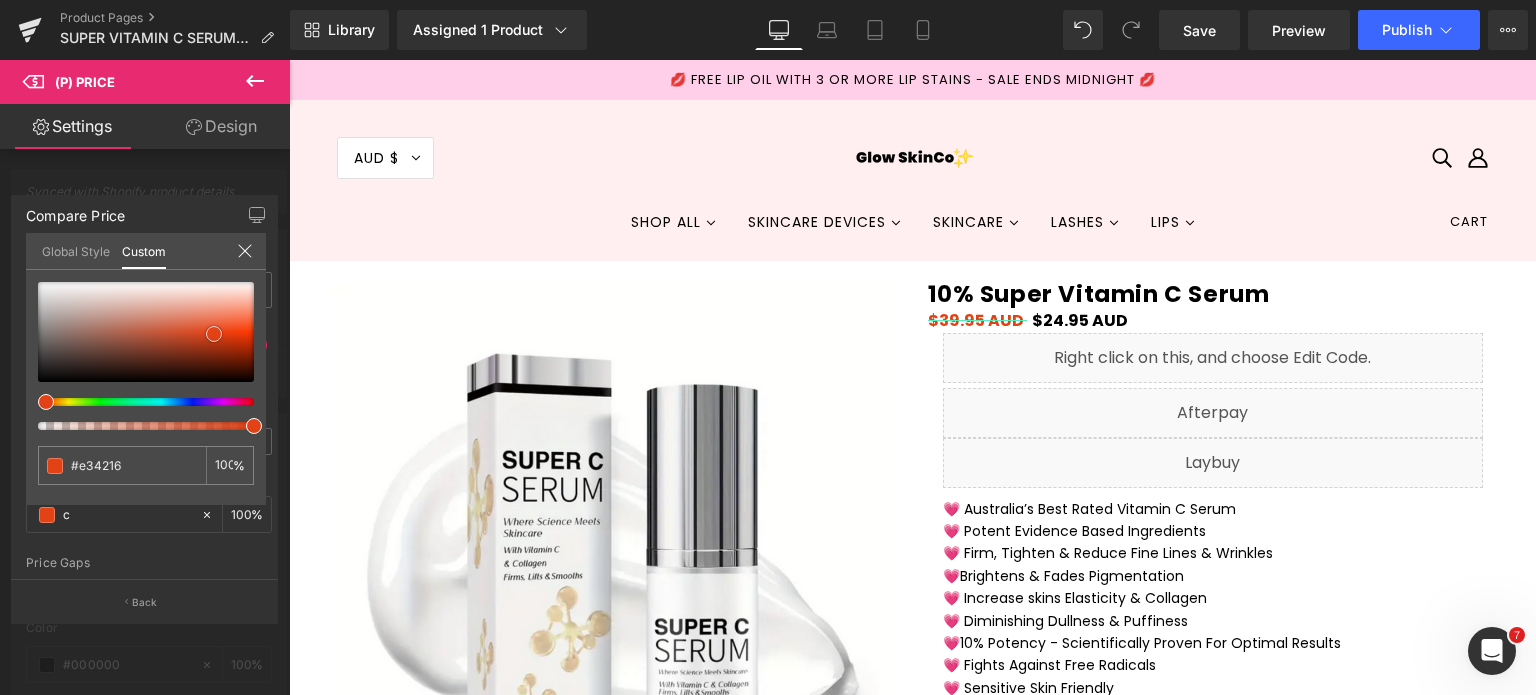 drag, startPoint x: 231, startPoint y: 332, endPoint x: 217, endPoint y: 327, distance: 14.866069 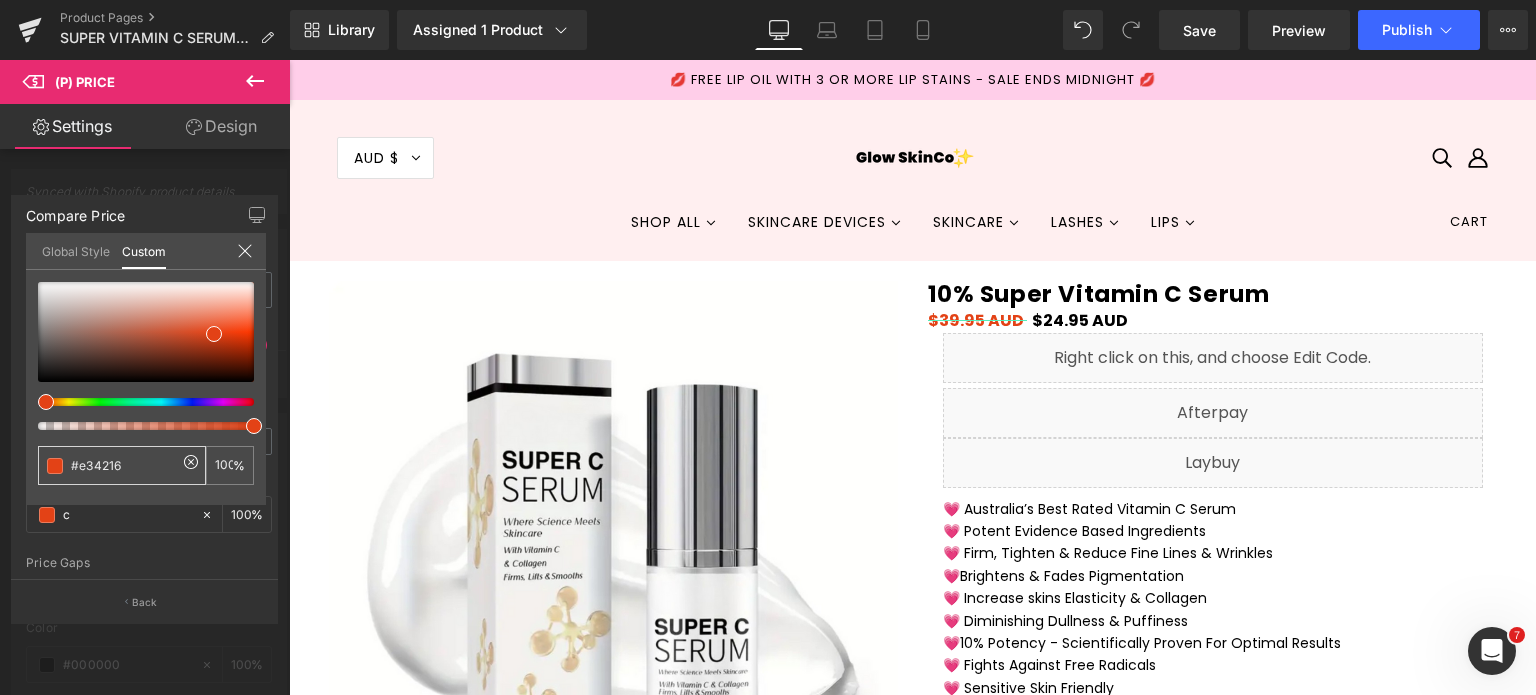 drag, startPoint x: 137, startPoint y: 463, endPoint x: 69, endPoint y: 459, distance: 68.117546 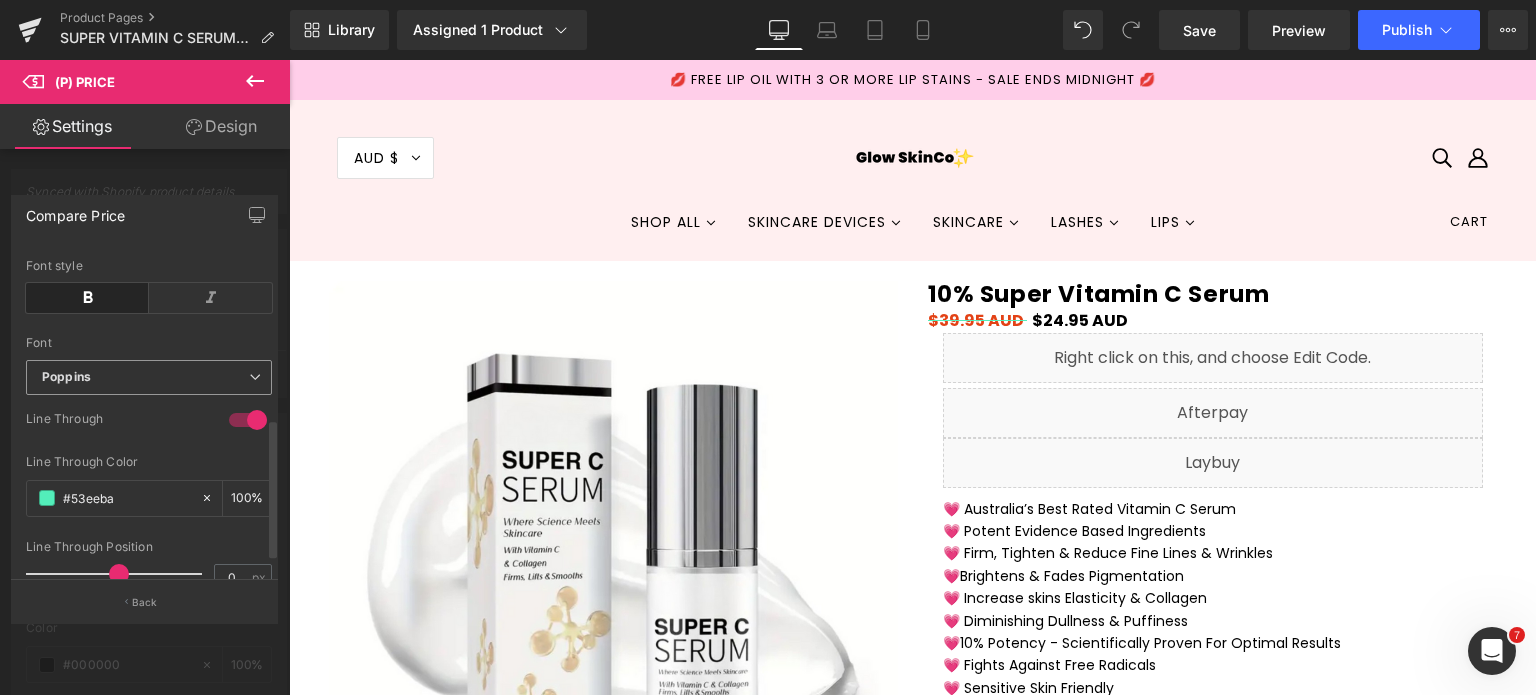 scroll, scrollTop: 437, scrollLeft: 0, axis: vertical 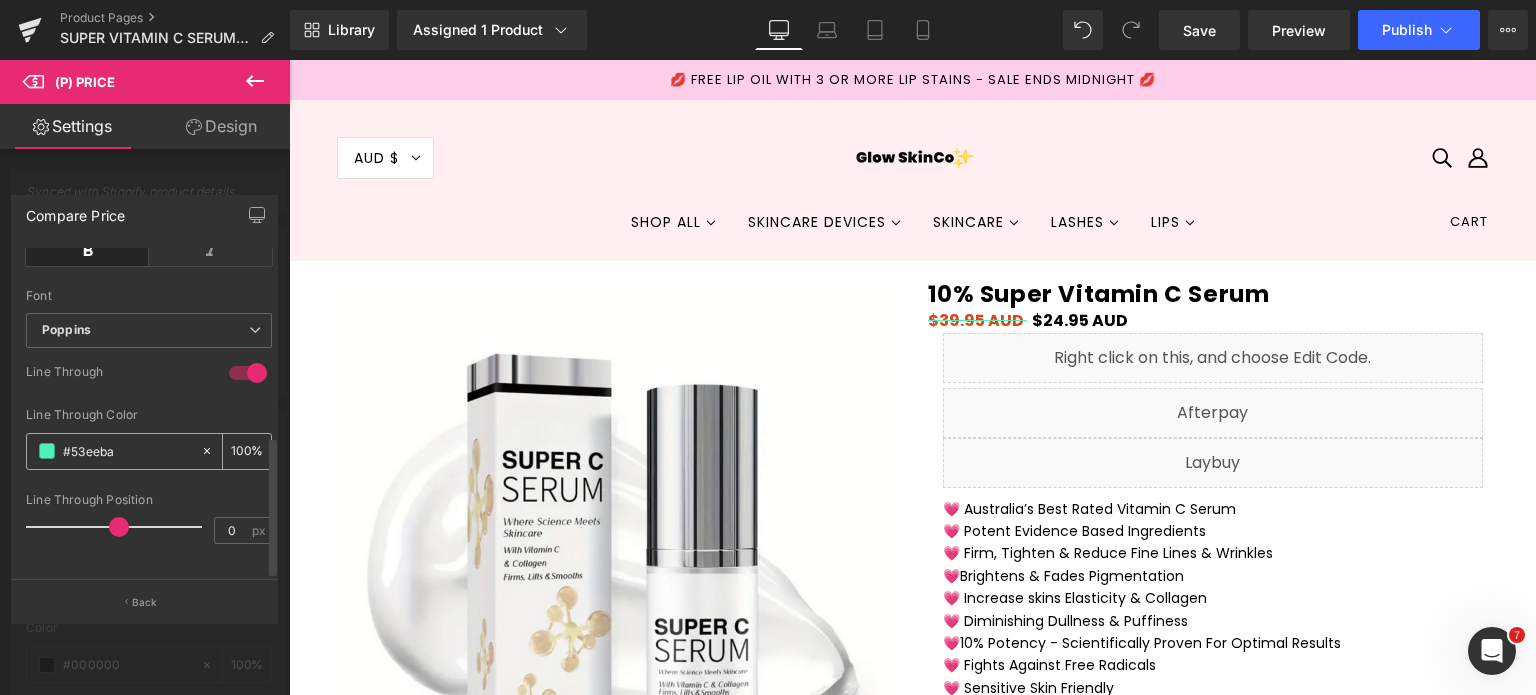 drag, startPoint x: 64, startPoint y: 440, endPoint x: 209, endPoint y: 435, distance: 145.08618 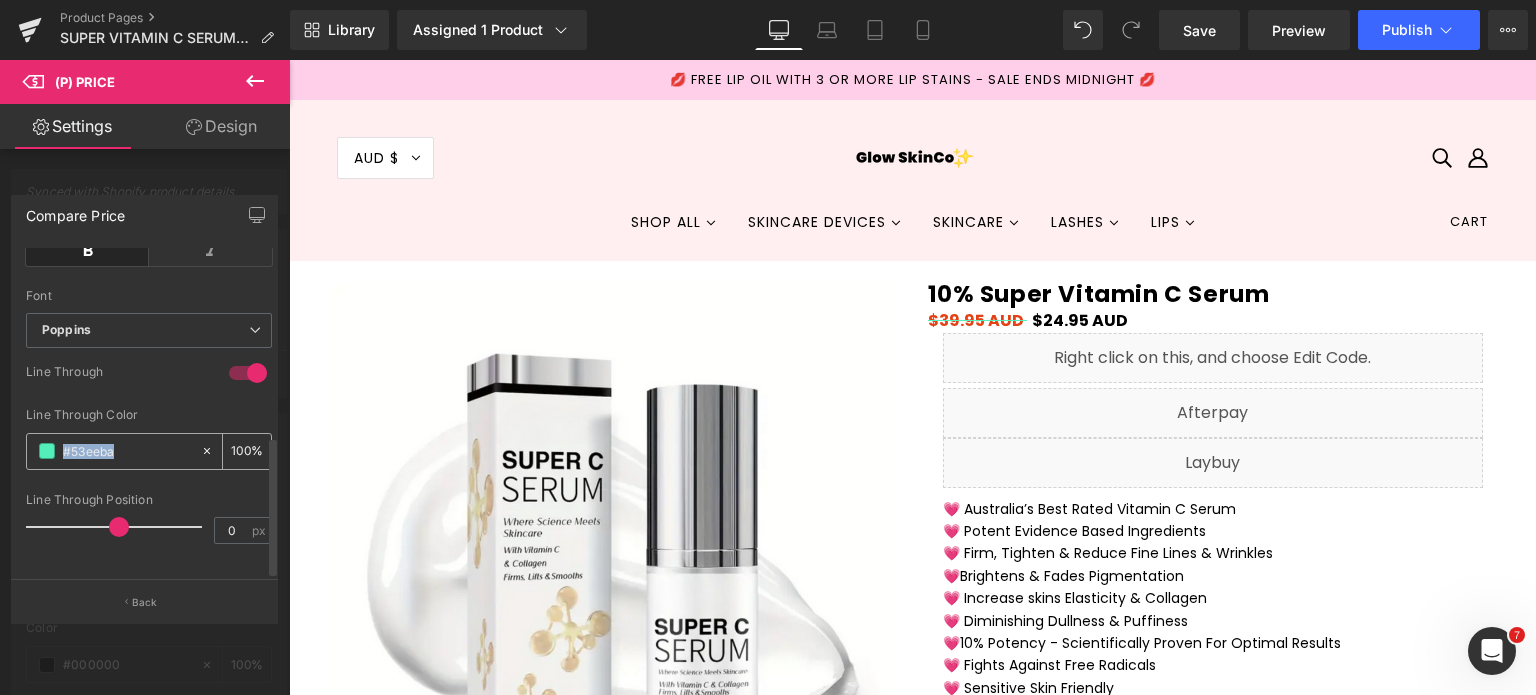drag, startPoint x: 193, startPoint y: 435, endPoint x: 106, endPoint y: 439, distance: 87.0919 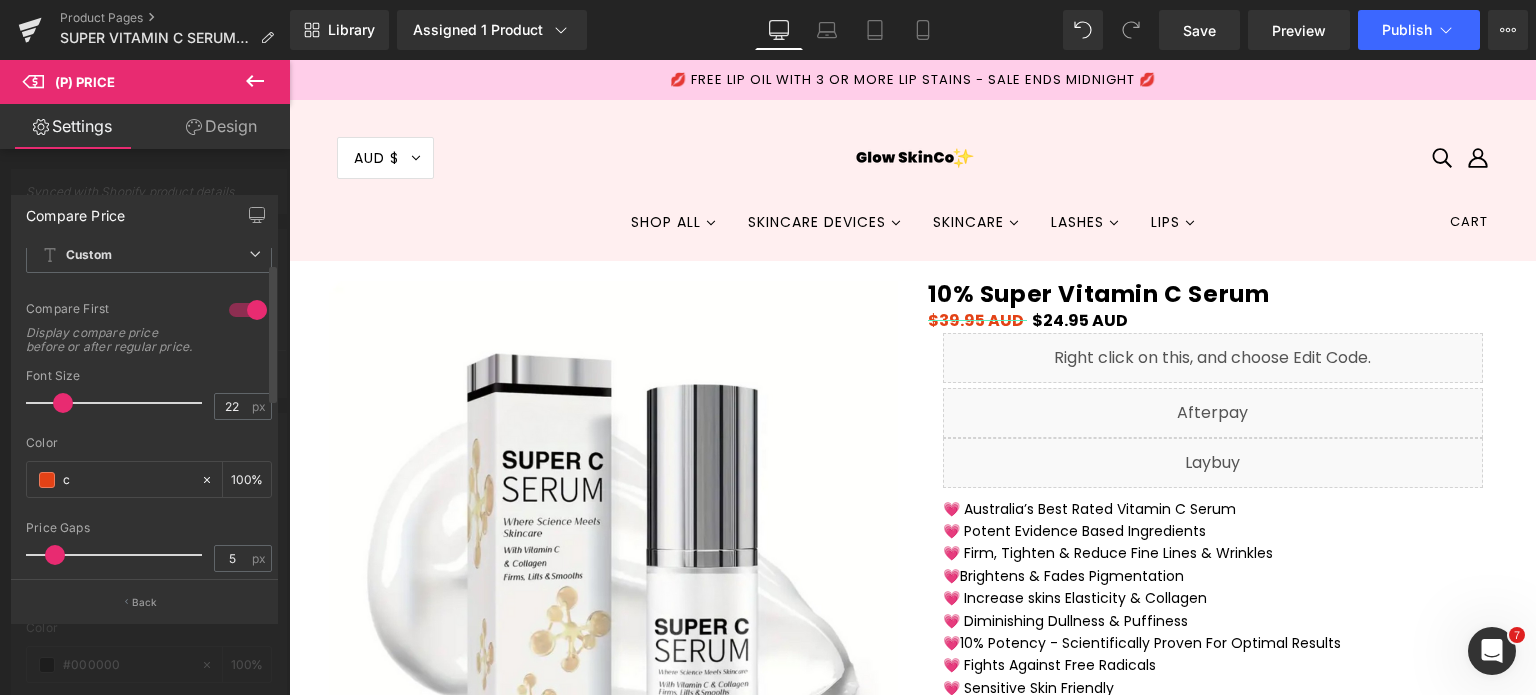 scroll, scrollTop: 0, scrollLeft: 0, axis: both 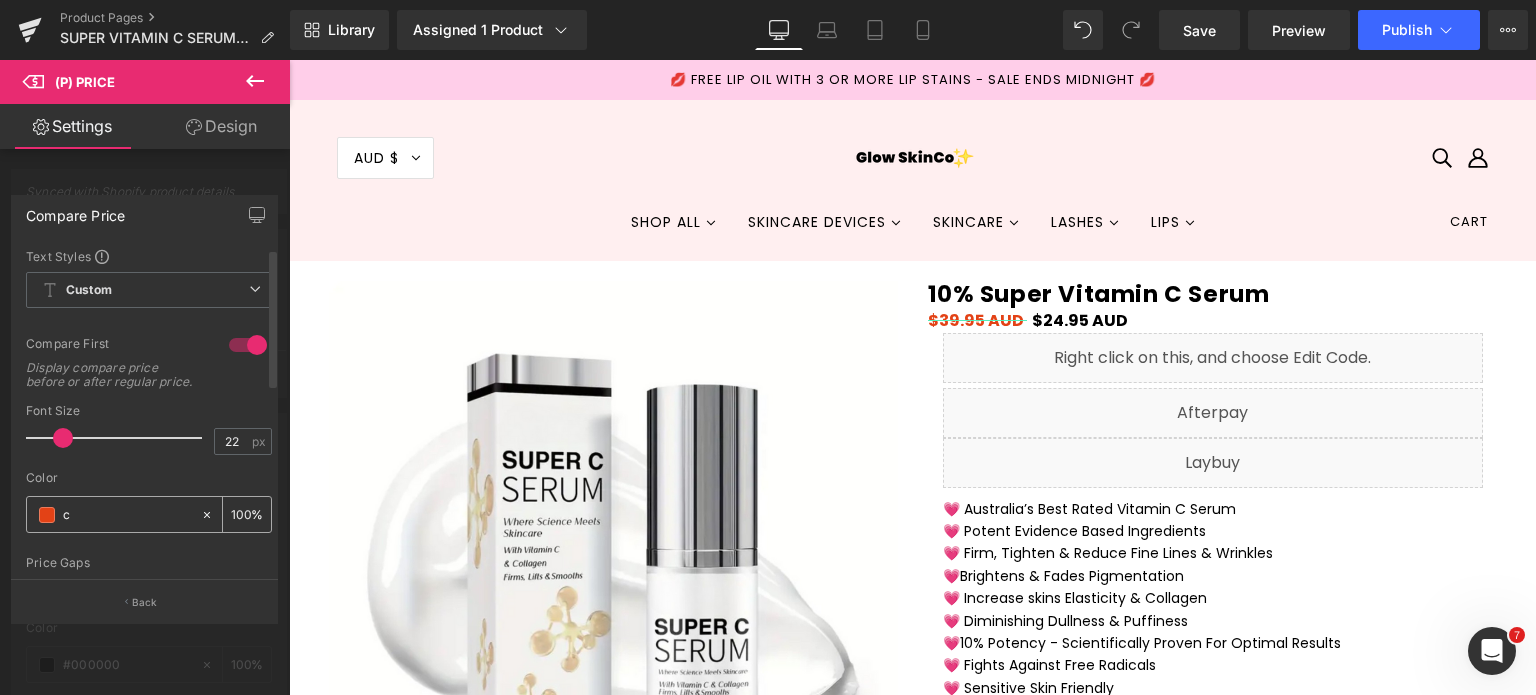 drag, startPoint x: 130, startPoint y: 527, endPoint x: 53, endPoint y: 527, distance: 77 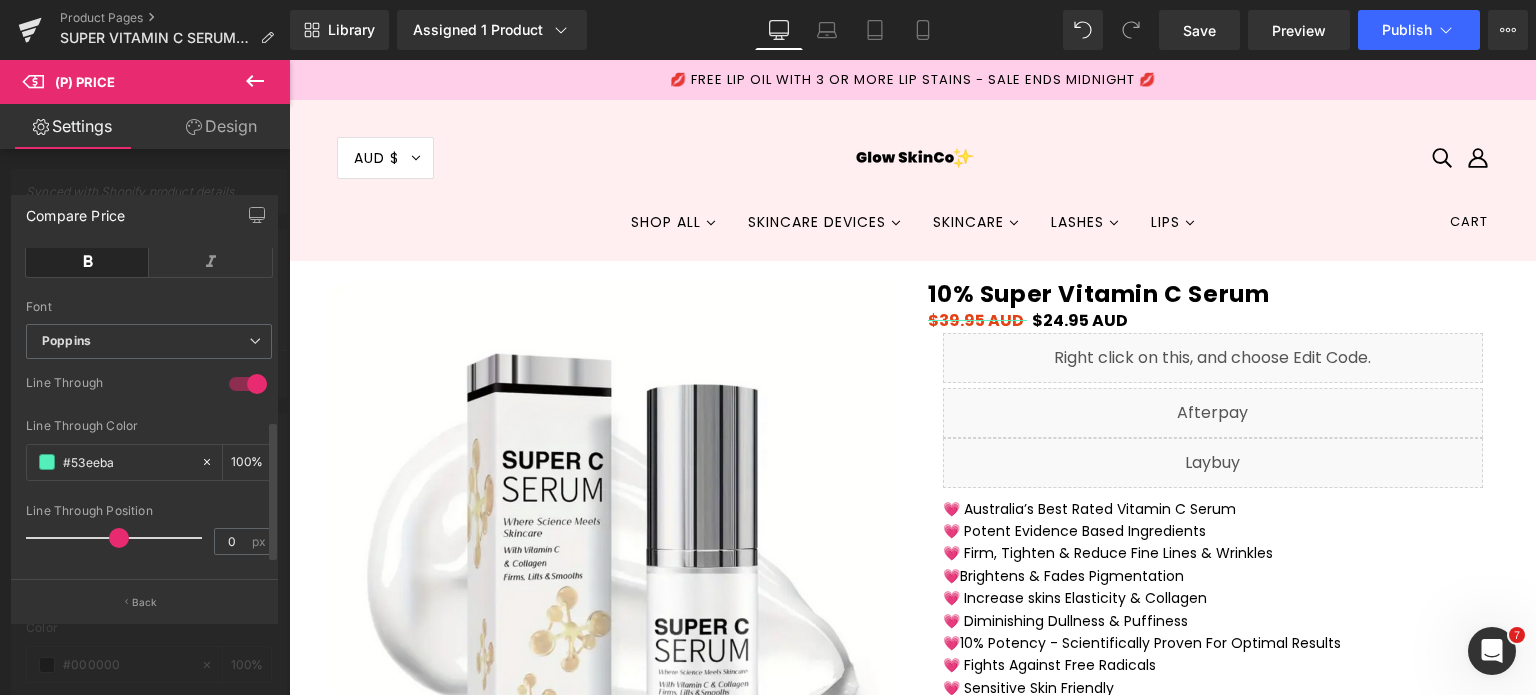 scroll, scrollTop: 437, scrollLeft: 0, axis: vertical 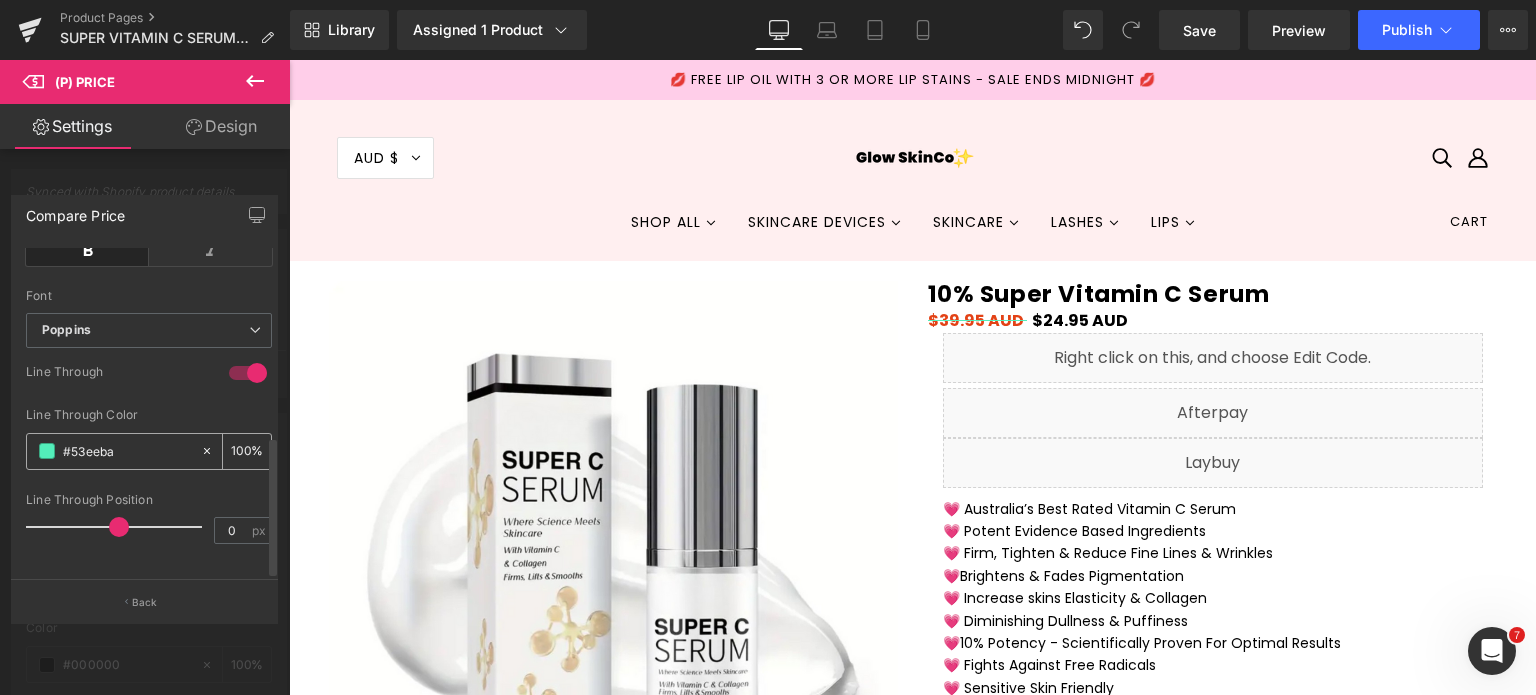 drag, startPoint x: 98, startPoint y: 443, endPoint x: 50, endPoint y: 443, distance: 48 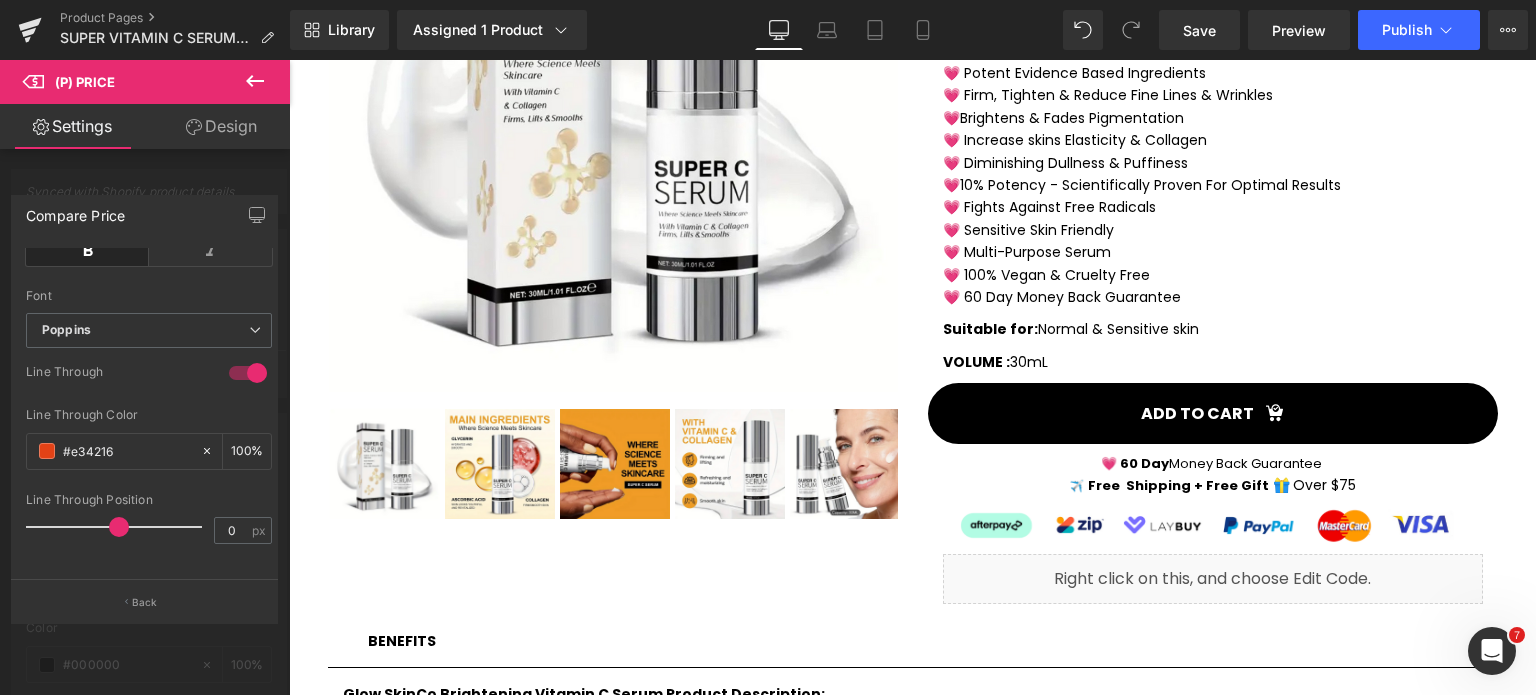 scroll, scrollTop: 500, scrollLeft: 0, axis: vertical 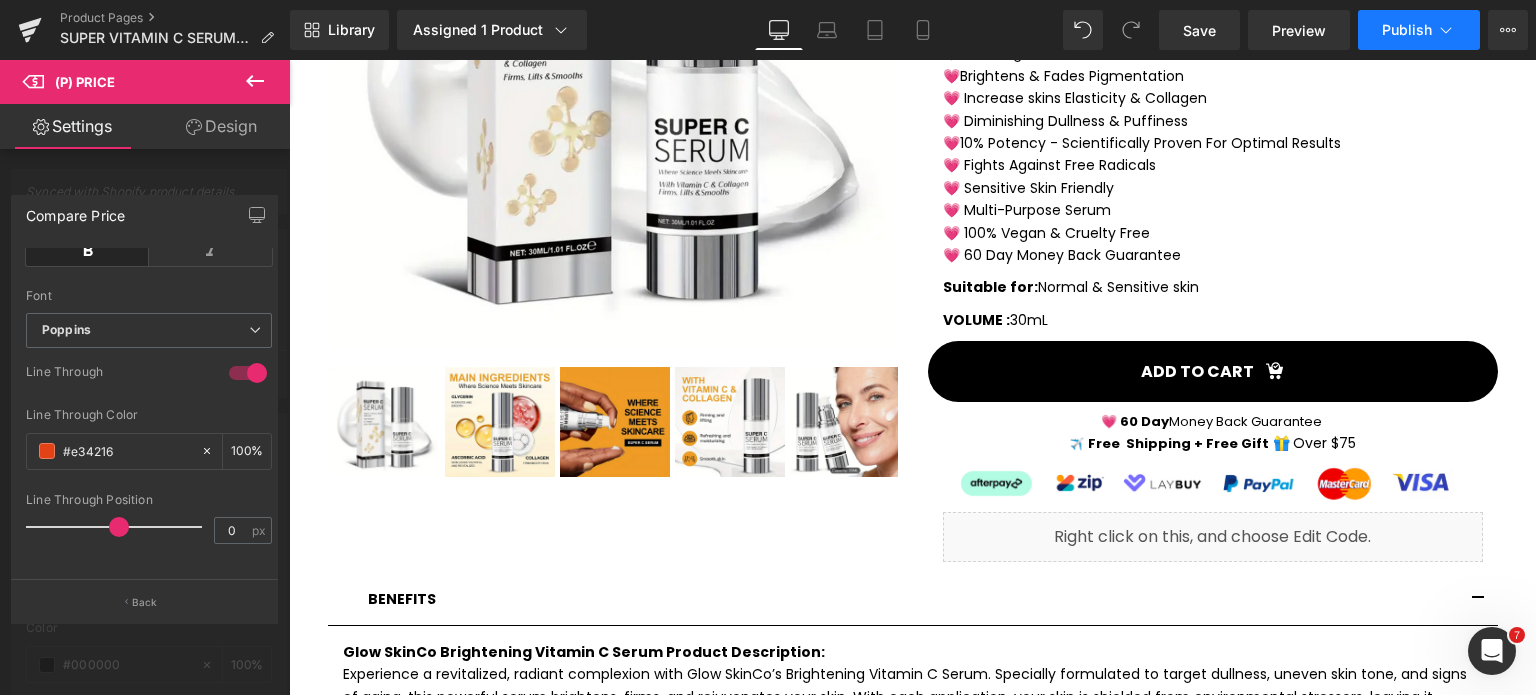 type on "#e34216" 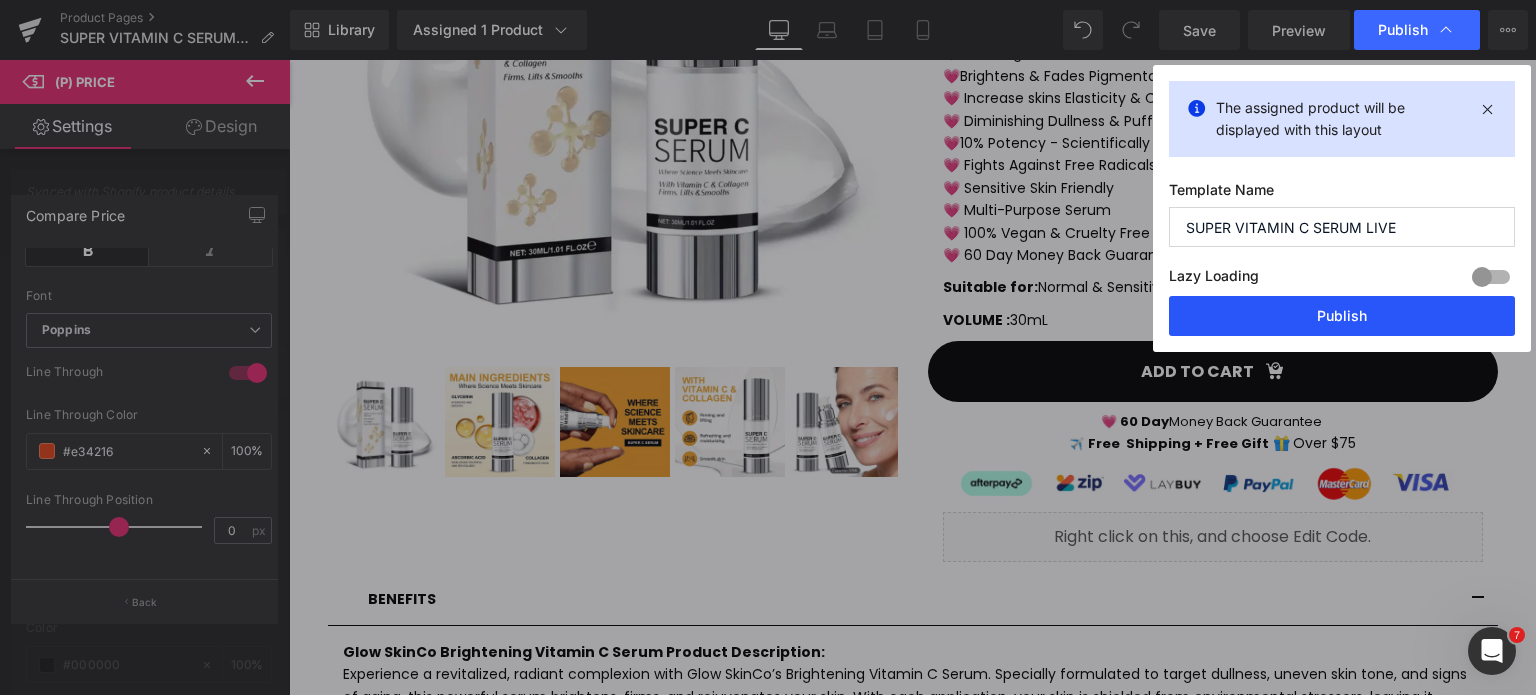 click on "Publish" at bounding box center (1342, 316) 